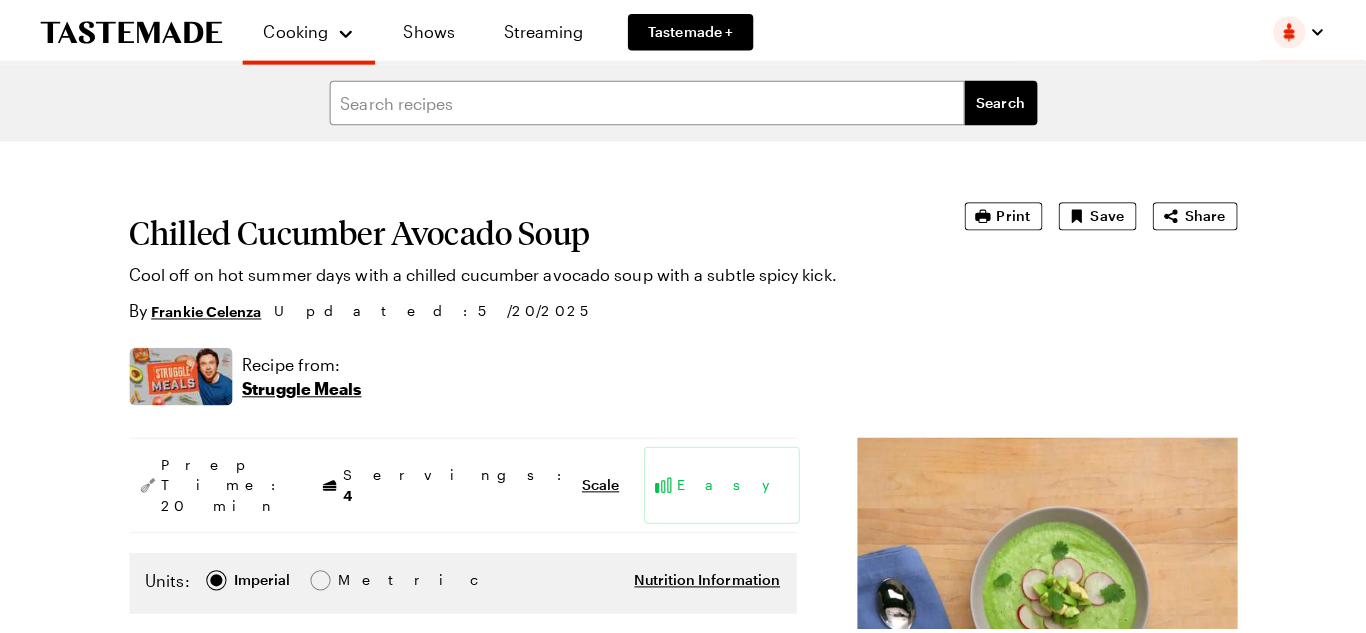 scroll, scrollTop: 0, scrollLeft: 0, axis: both 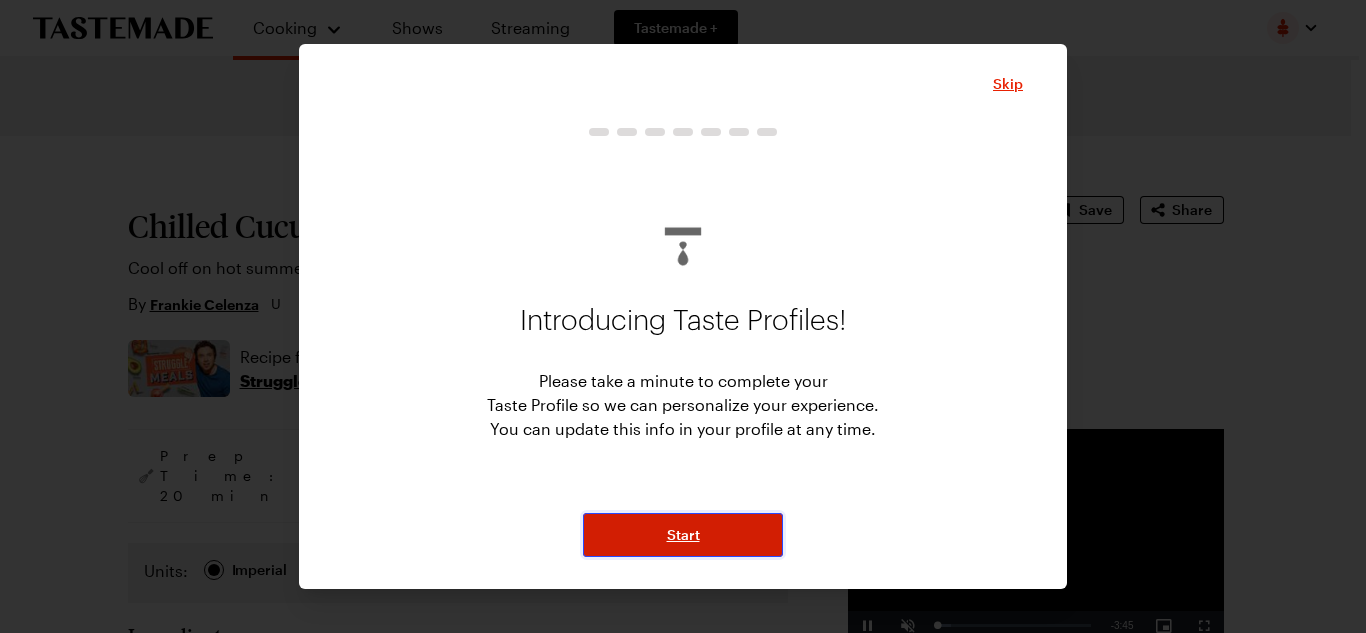 click on "Start" at bounding box center [683, 535] 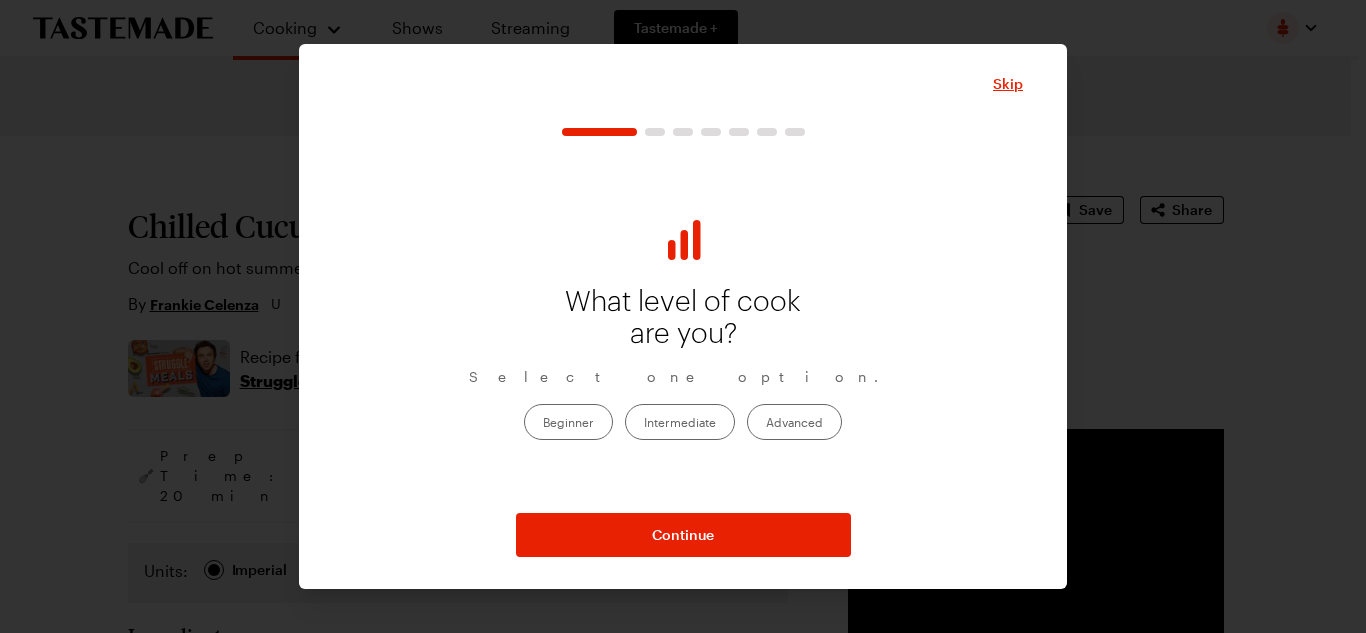 click on "Intermediate" at bounding box center (680, 422) 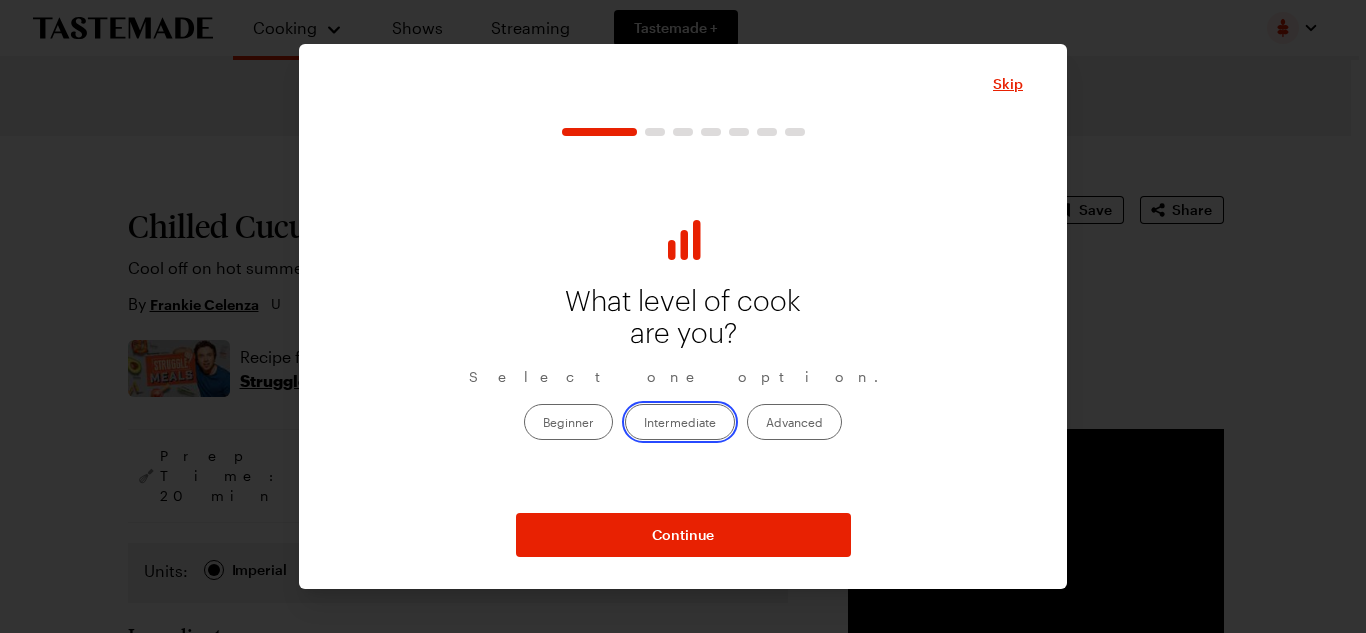 click on "Intermediate" at bounding box center [644, 423] 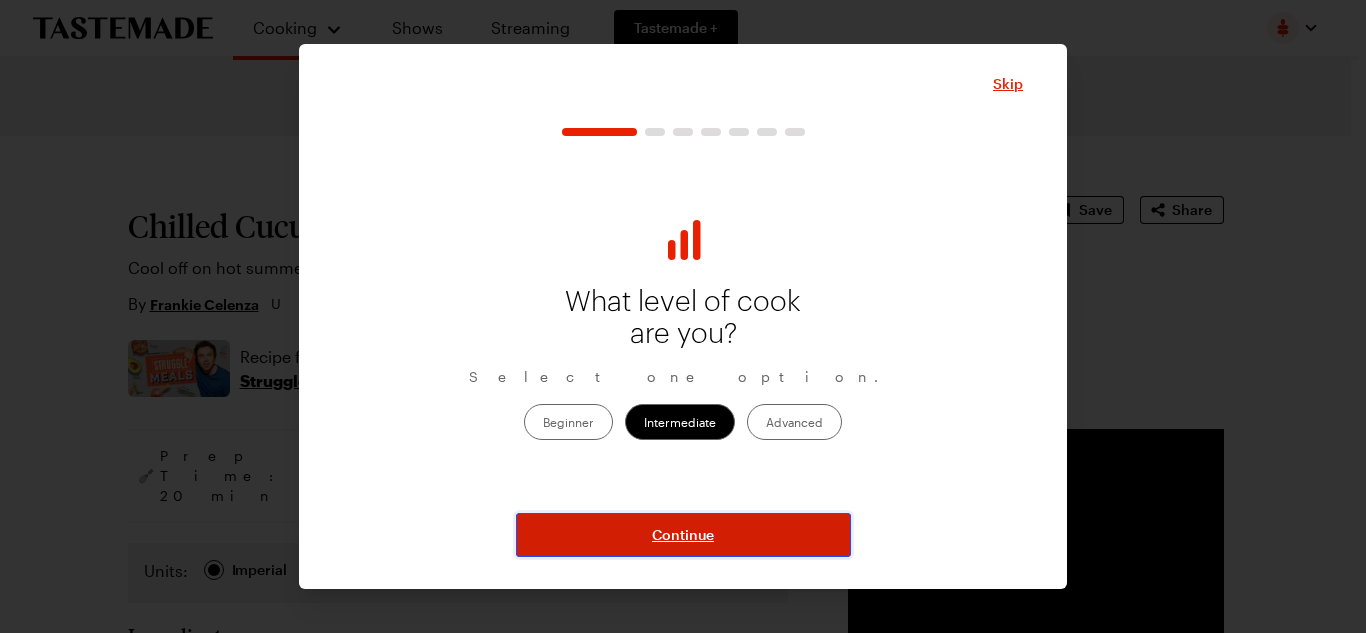 click on "Continue" at bounding box center (683, 535) 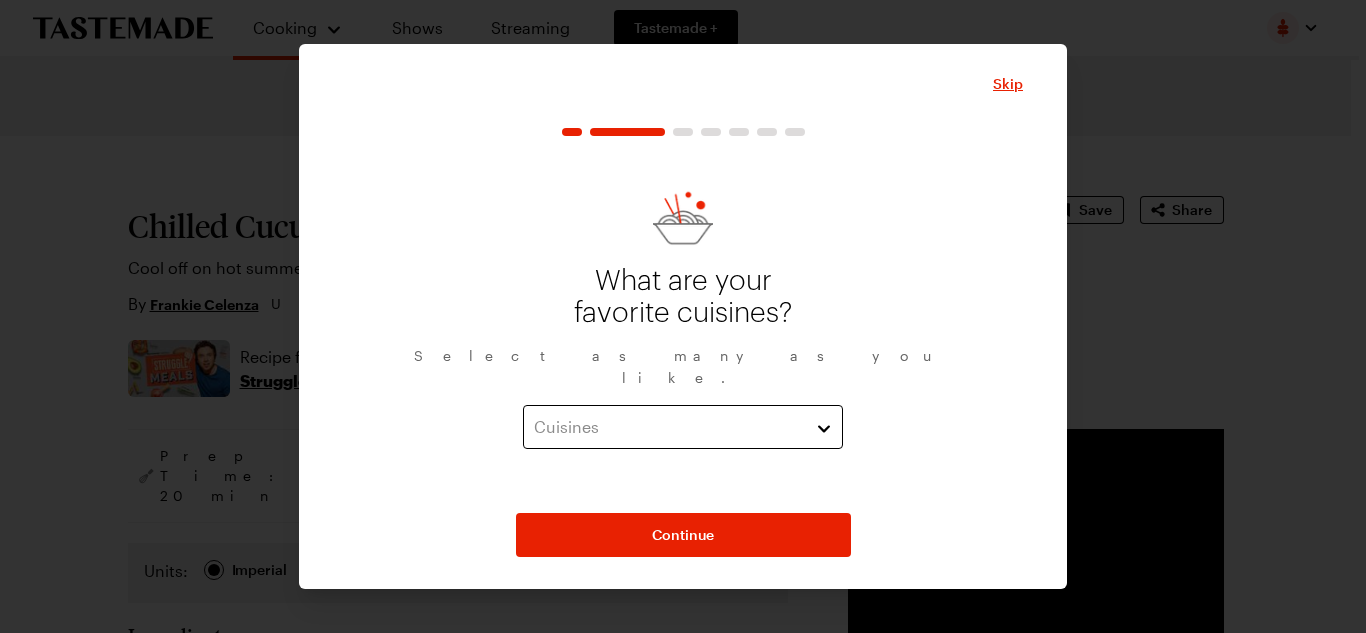 click on "Cuisines" at bounding box center (683, 427) 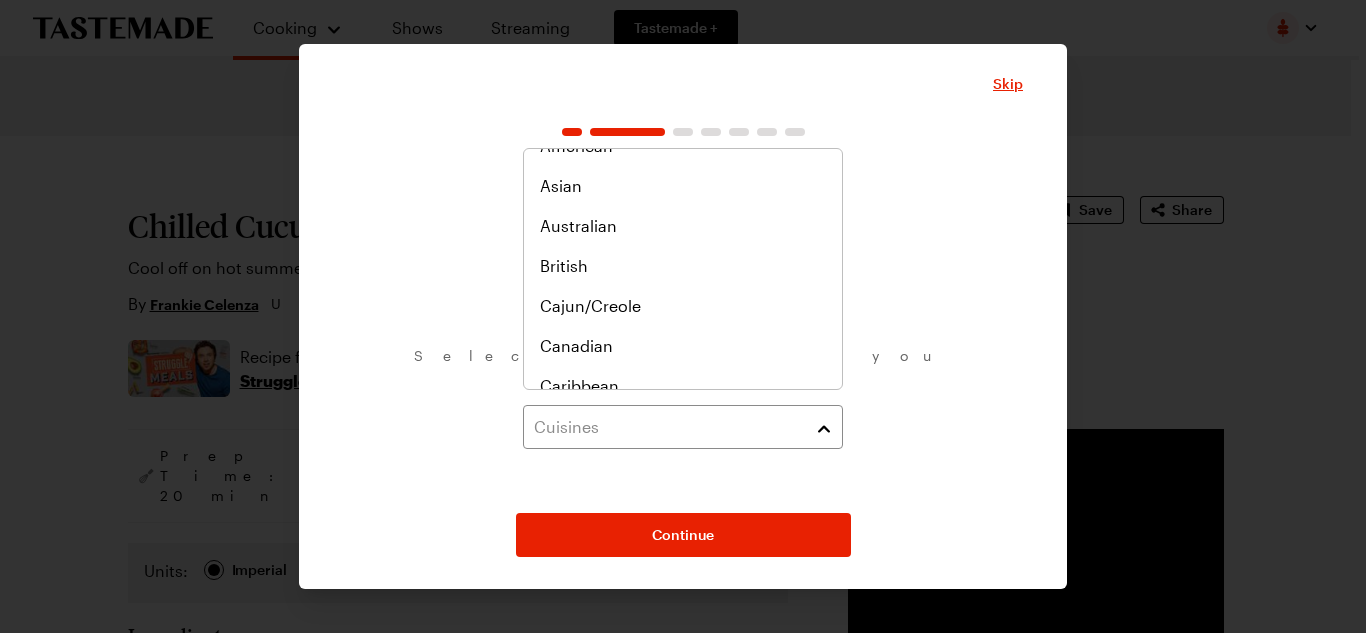 scroll, scrollTop: 69, scrollLeft: 0, axis: vertical 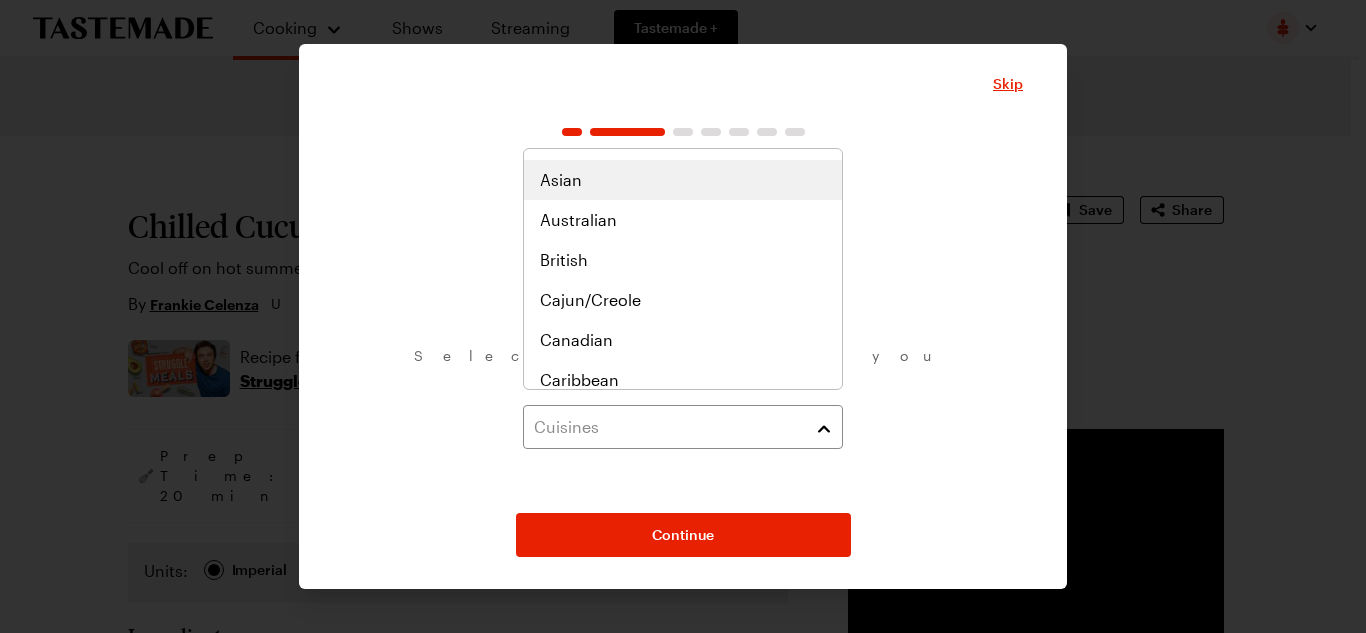 click on "Asian" at bounding box center (561, 180) 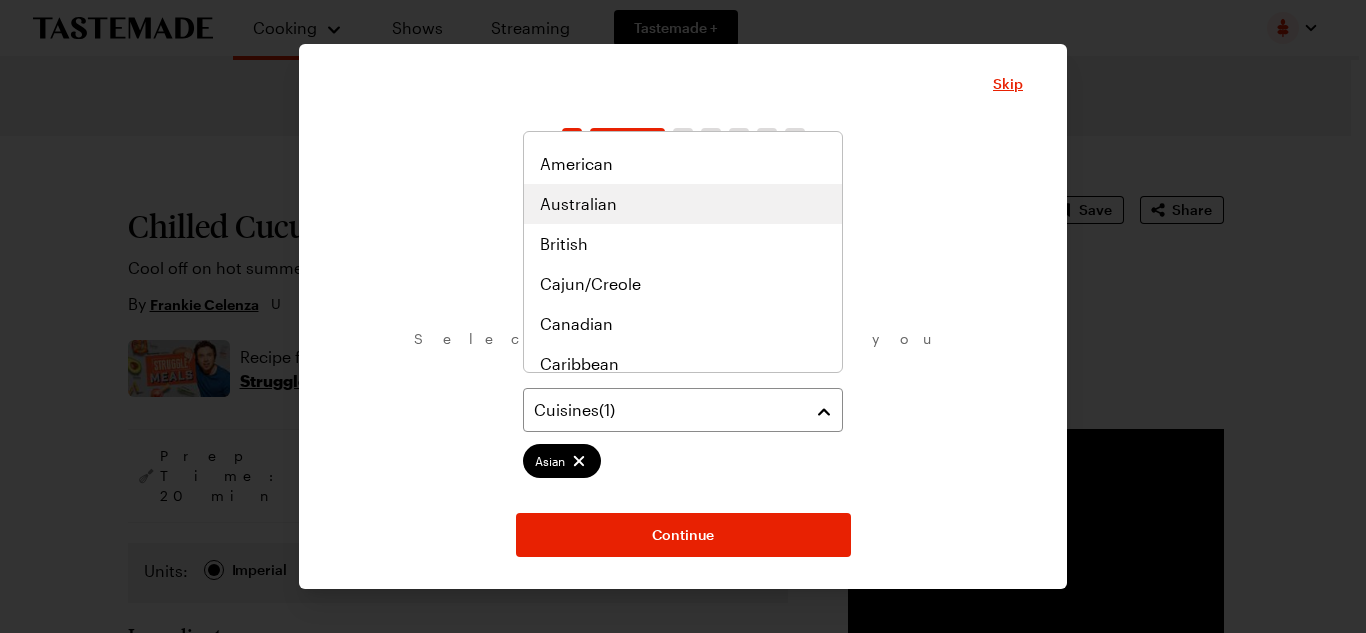 scroll, scrollTop: 110, scrollLeft: 0, axis: vertical 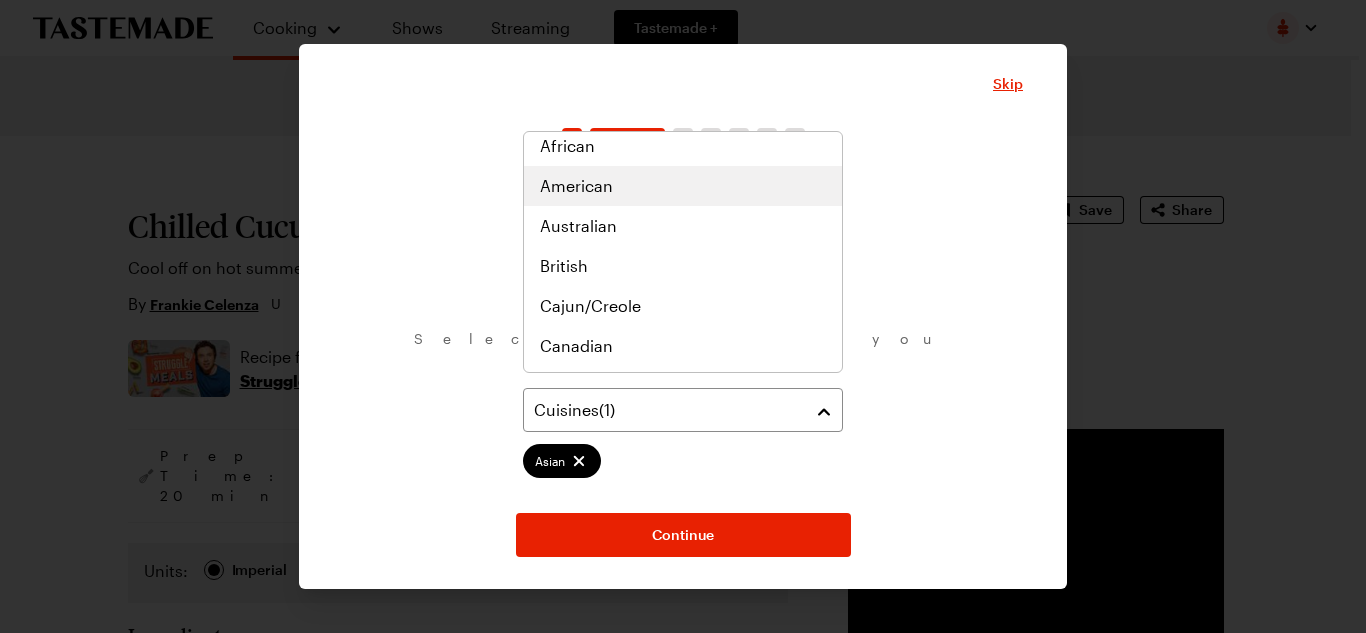 click on "American" at bounding box center (576, 186) 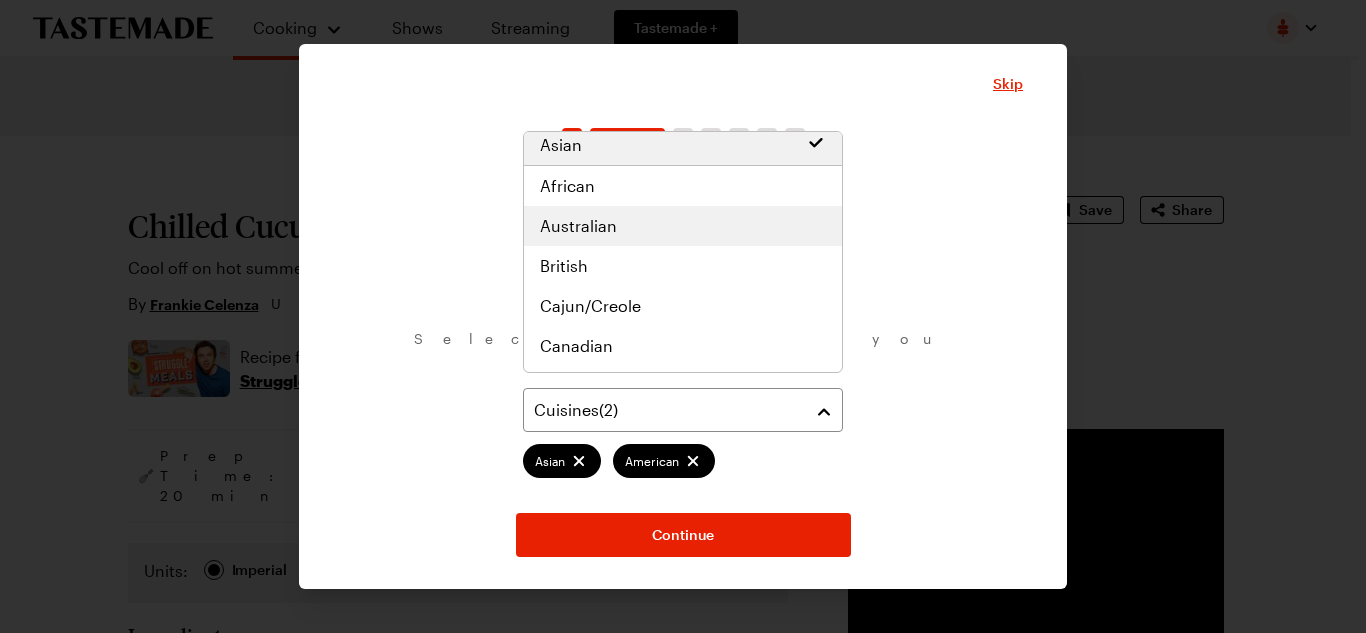 scroll, scrollTop: 87, scrollLeft: 0, axis: vertical 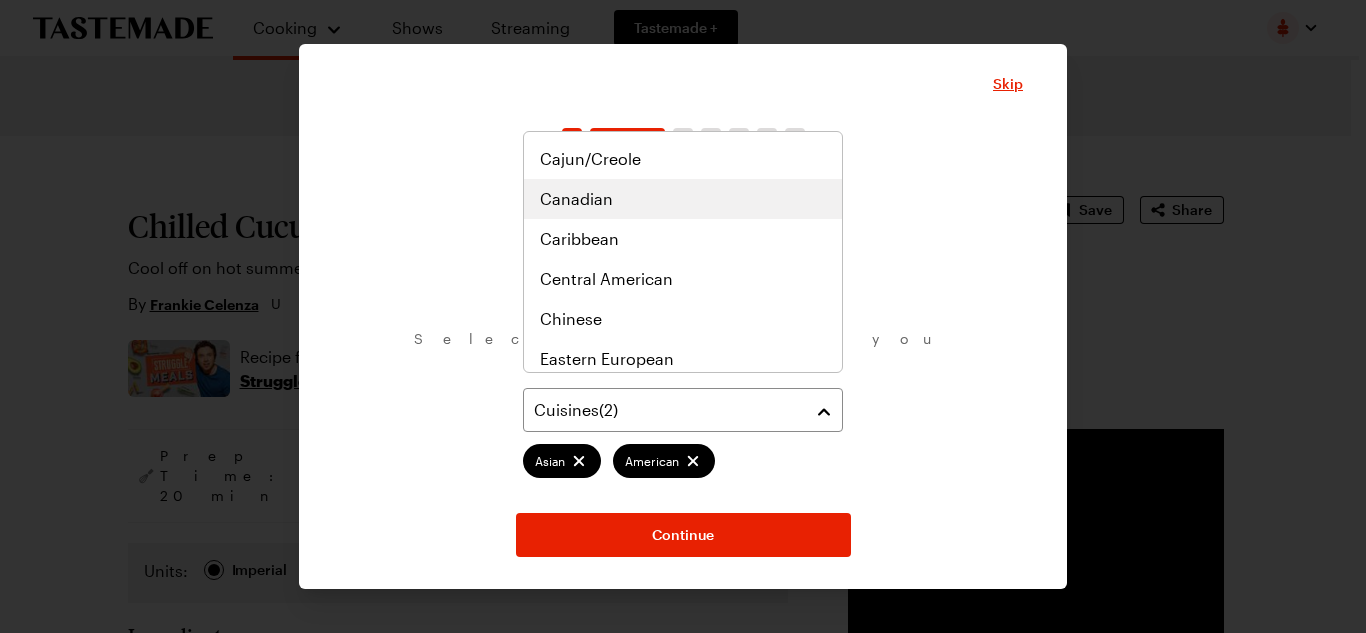 click on "Canadian" at bounding box center [576, 199] 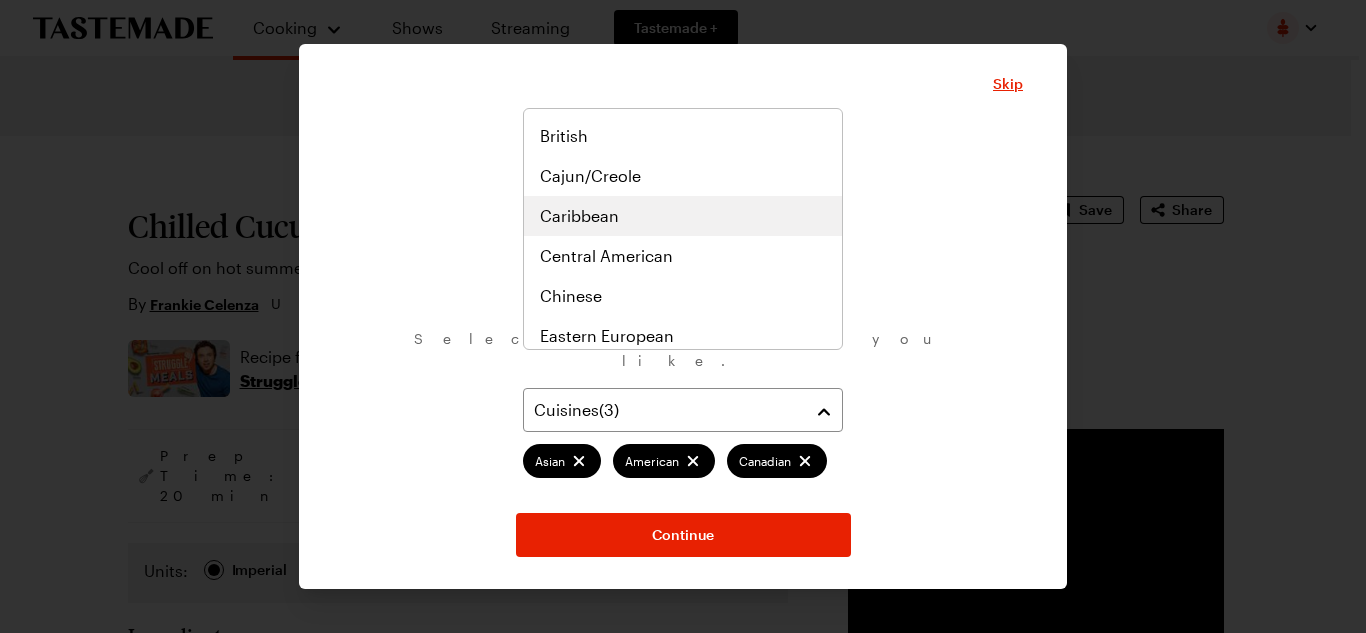 scroll, scrollTop: 234, scrollLeft: 0, axis: vertical 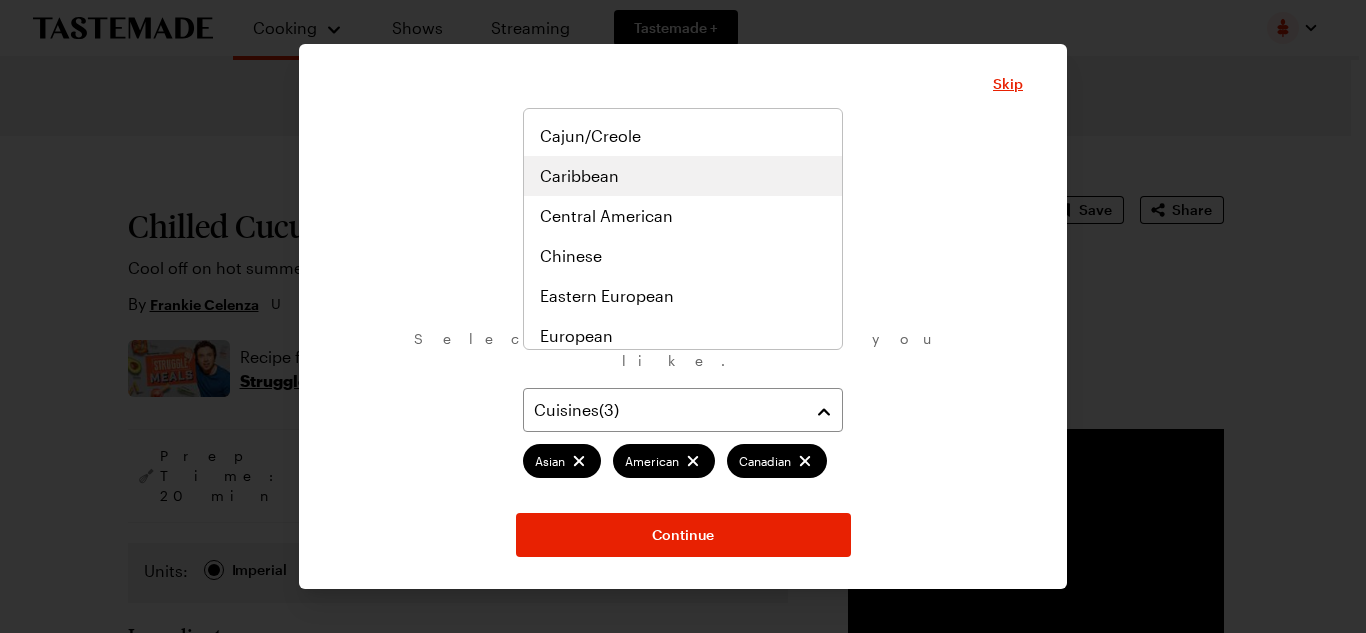 click on "Caribbean" at bounding box center (579, 176) 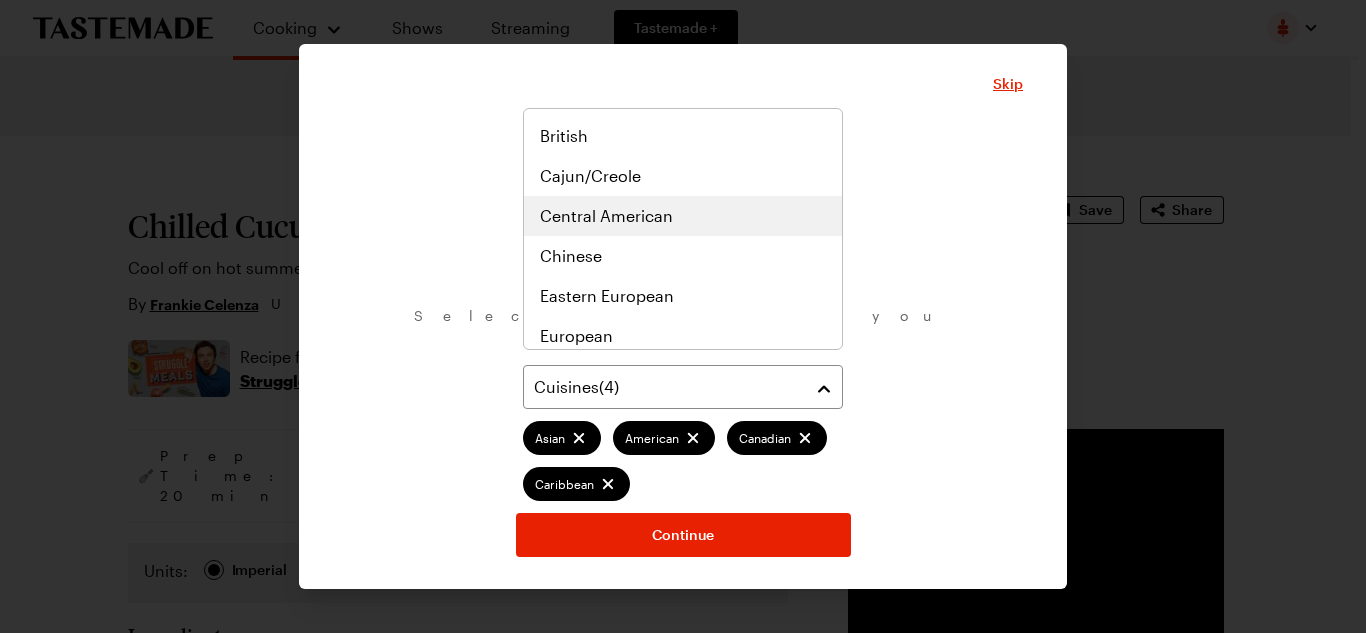 scroll, scrollTop: 274, scrollLeft: 0, axis: vertical 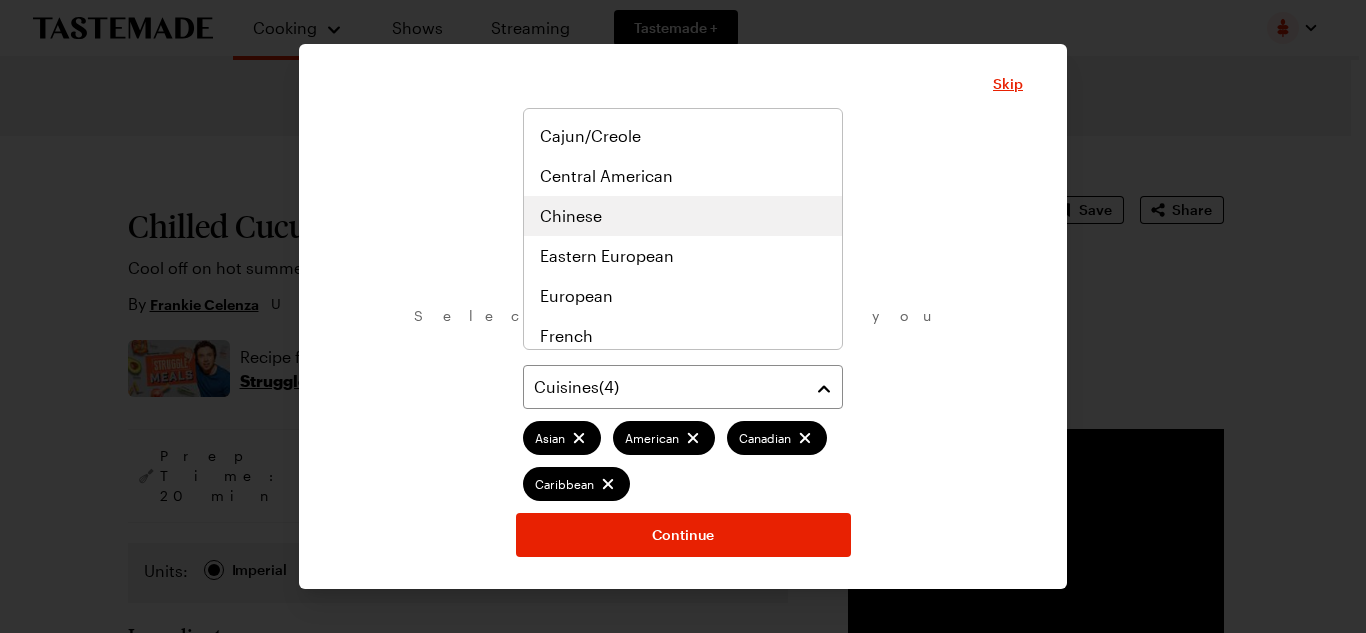 click on "Chinese" at bounding box center [571, 216] 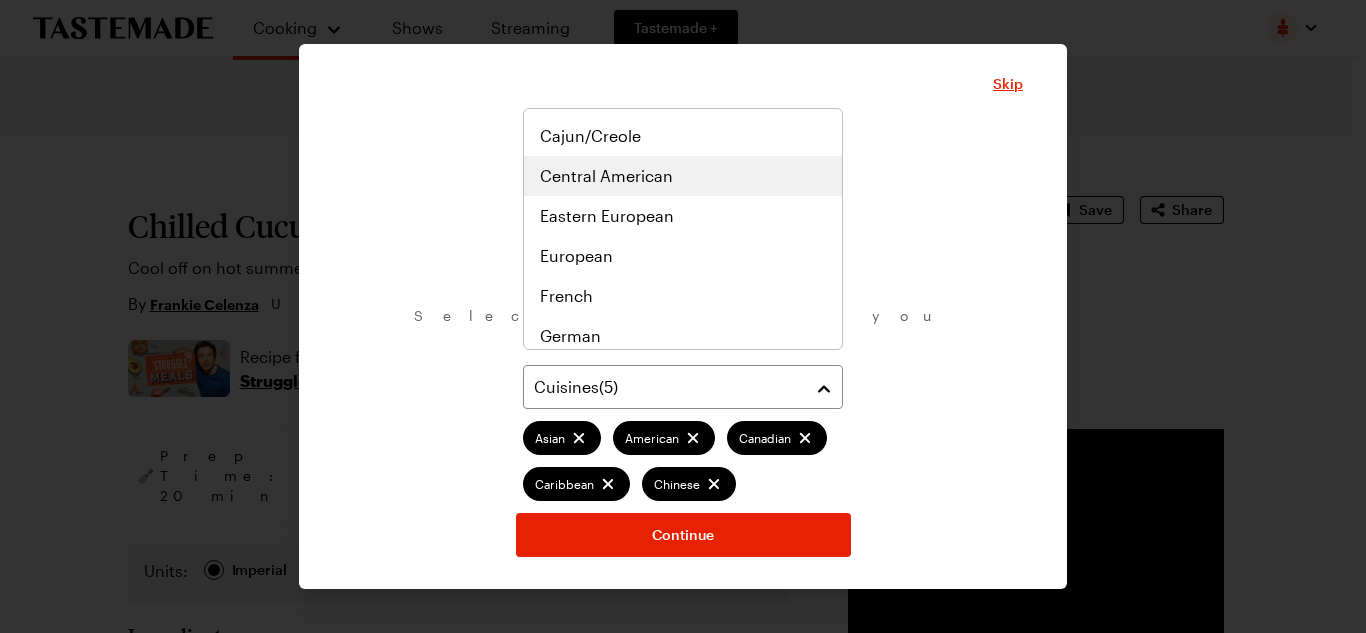 click on "Central American" at bounding box center (606, 176) 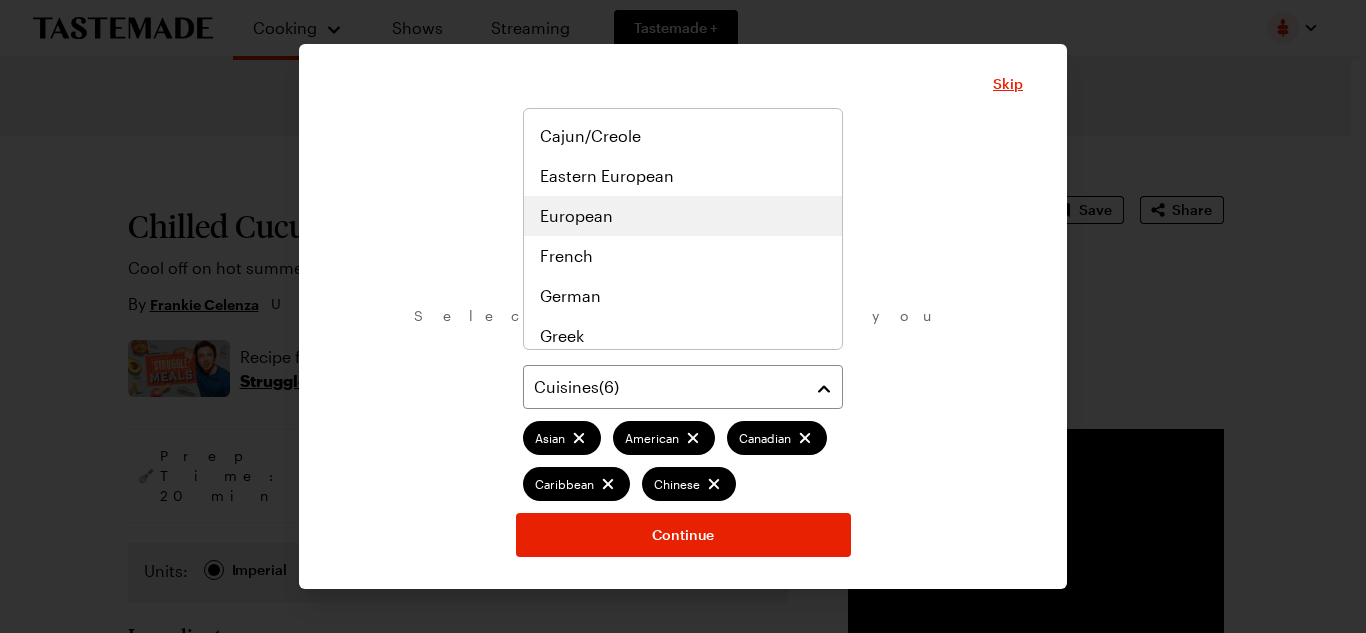 click on "European" at bounding box center [576, 216] 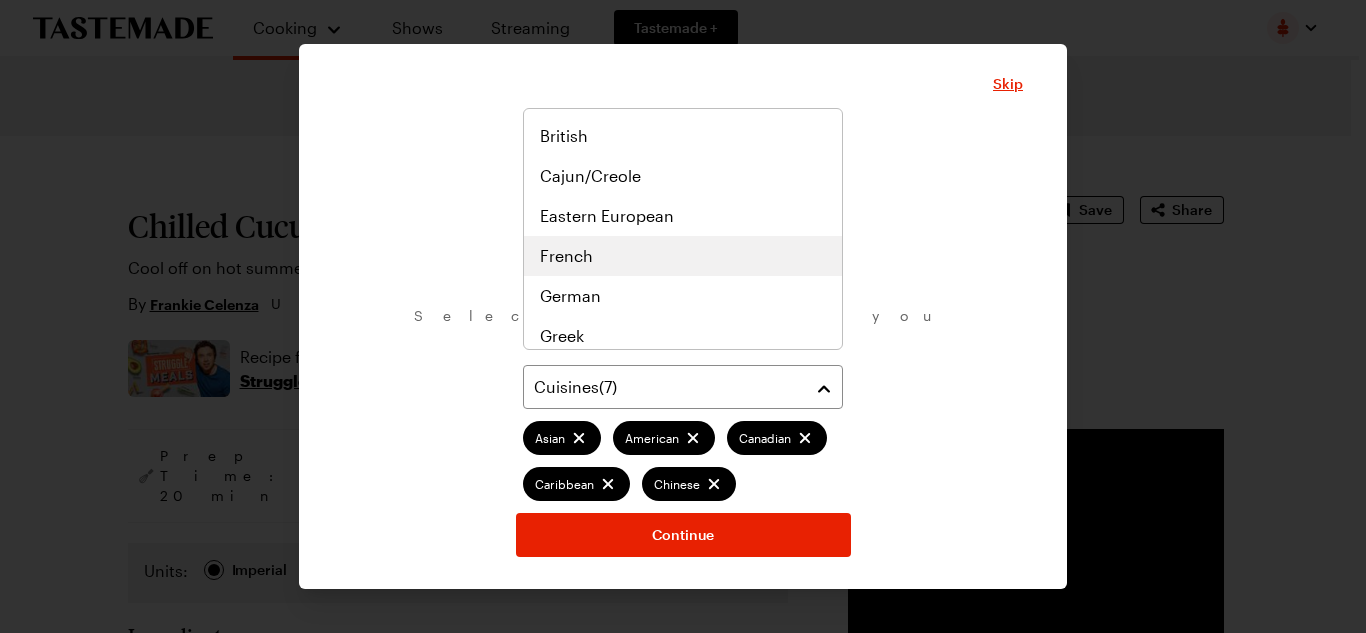 scroll, scrollTop: 394, scrollLeft: 0, axis: vertical 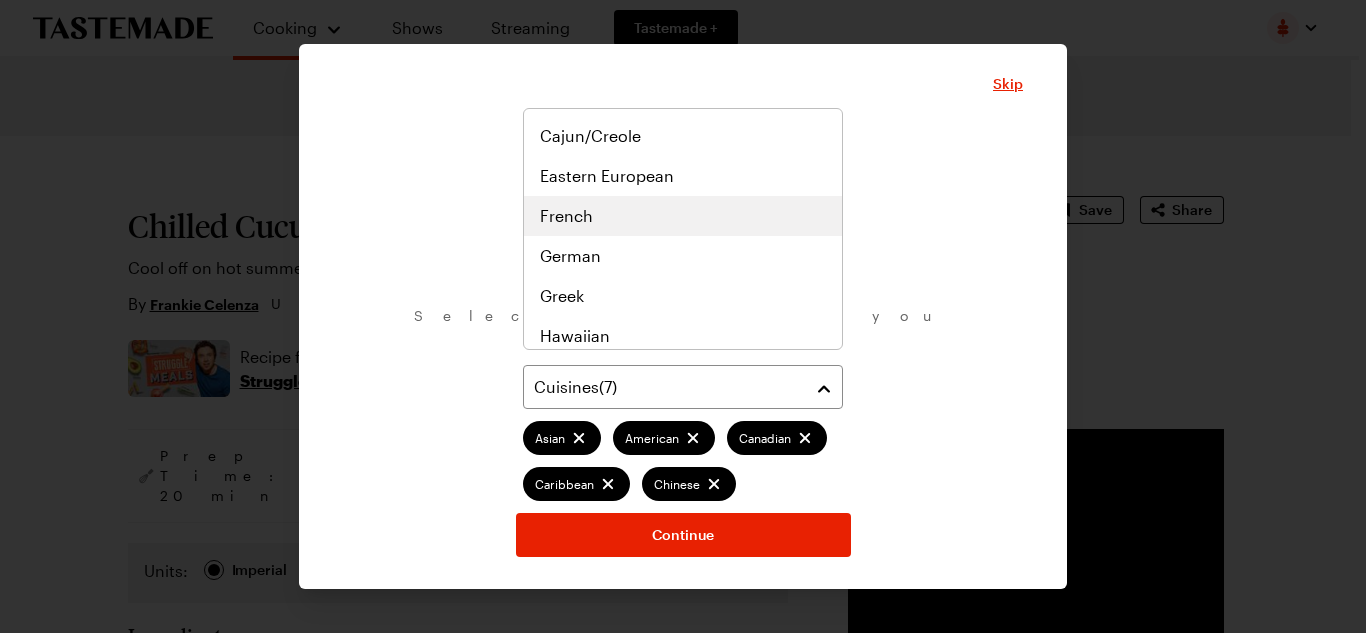 click on "French" at bounding box center [566, 216] 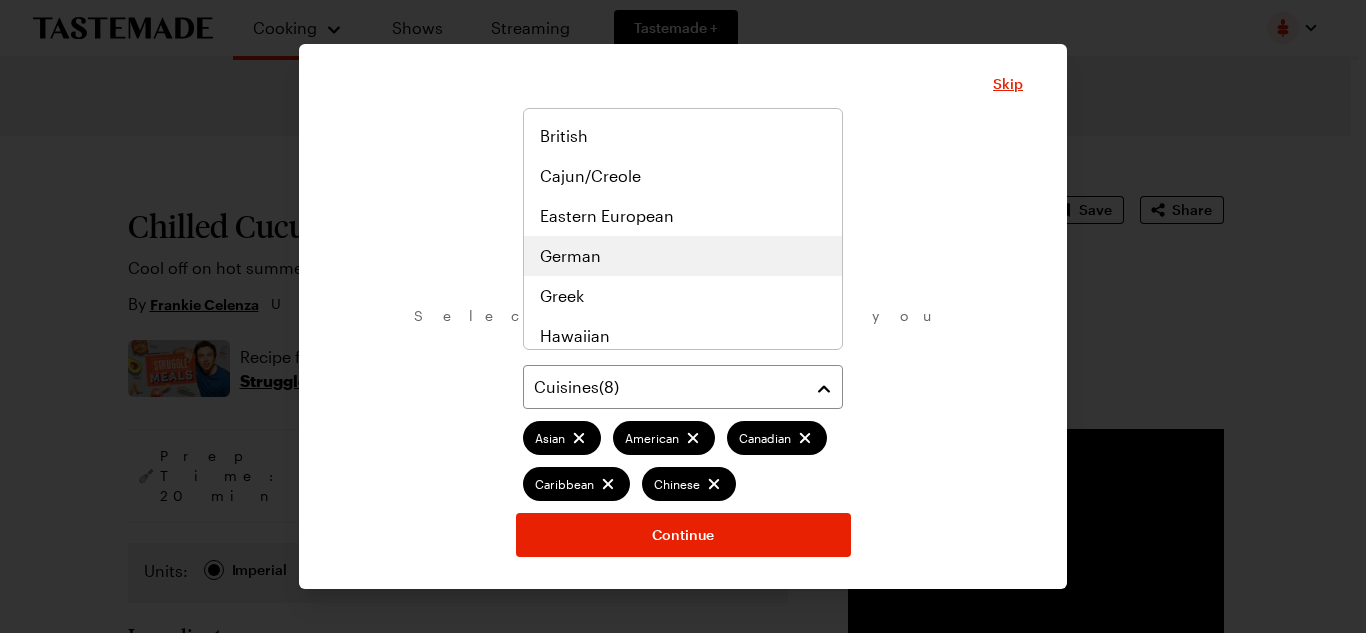 scroll, scrollTop: 434, scrollLeft: 0, axis: vertical 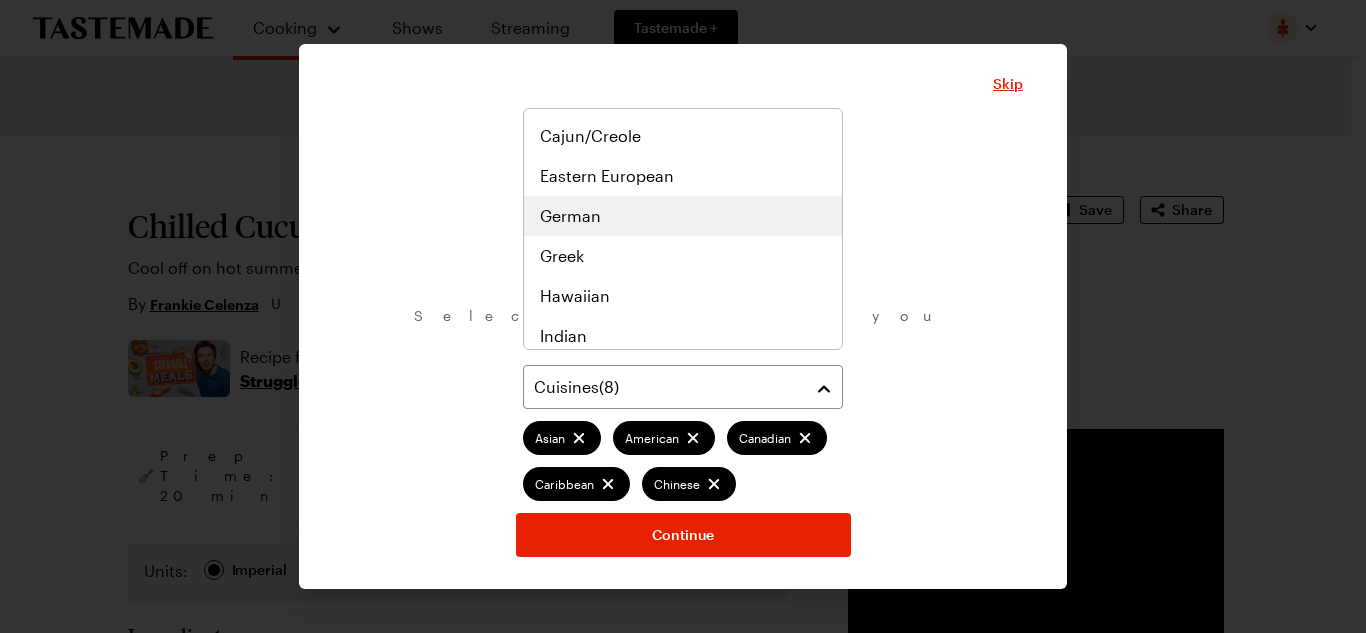 drag, startPoint x: 574, startPoint y: 215, endPoint x: 568, endPoint y: 224, distance: 10.816654 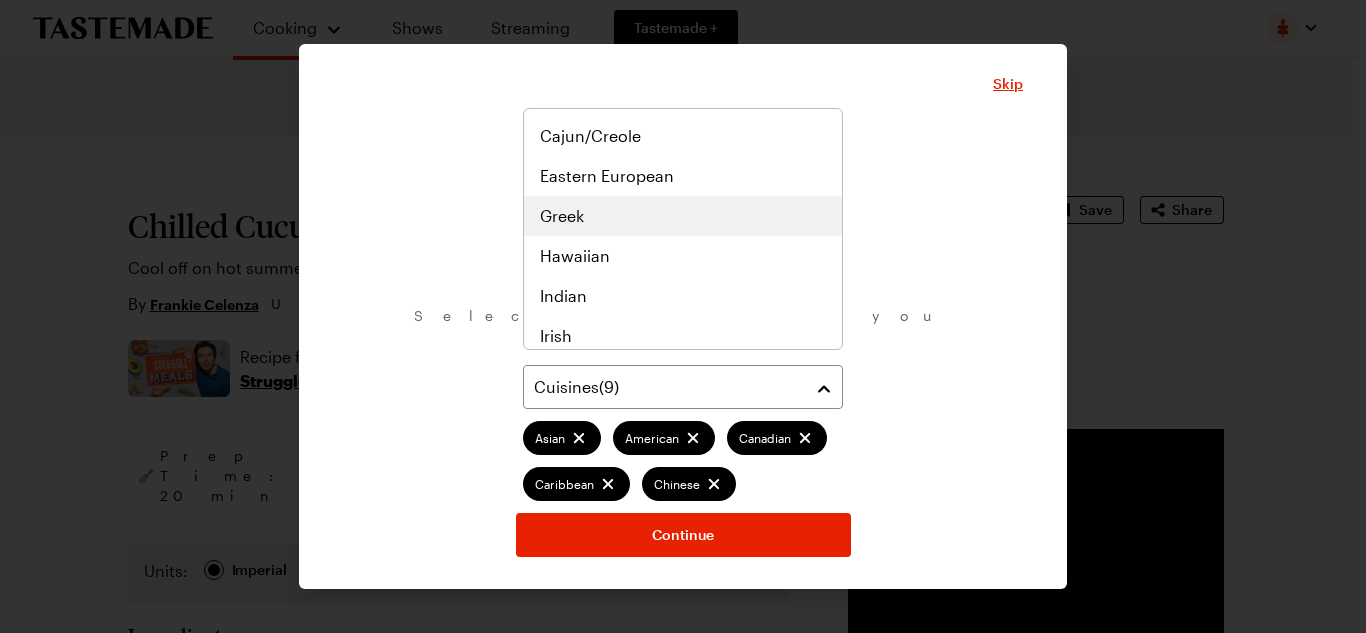 click on "Greek" at bounding box center (562, 216) 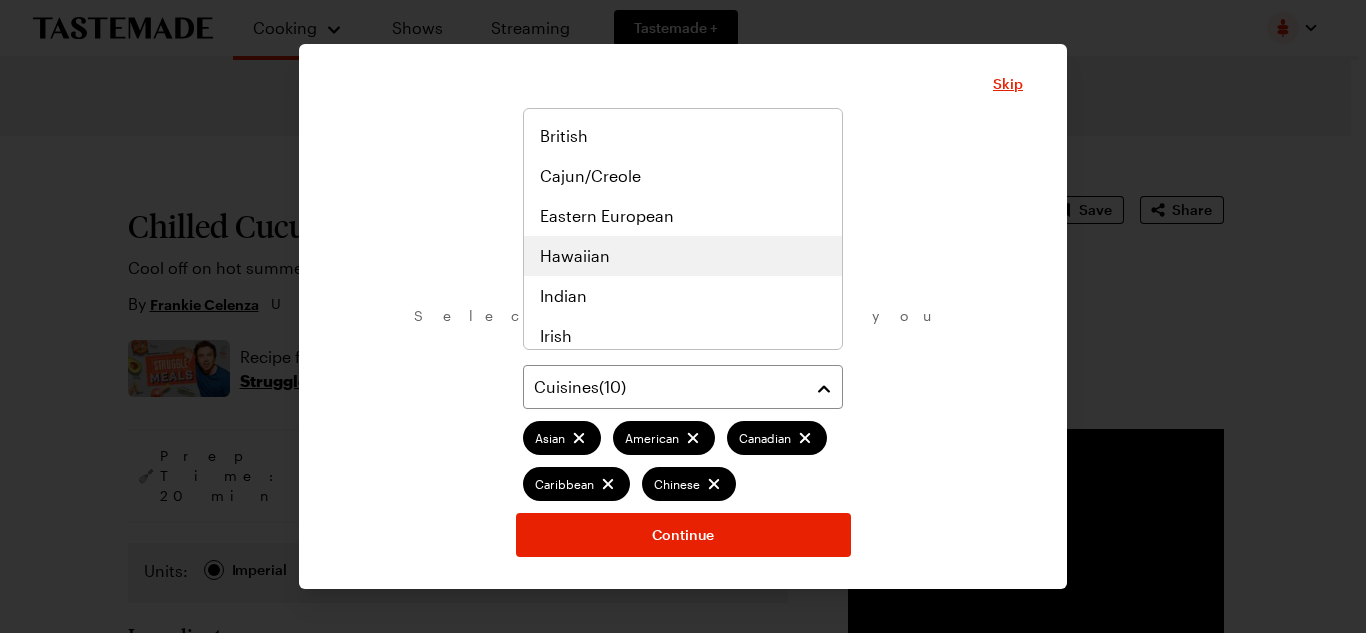 scroll, scrollTop: 514, scrollLeft: 0, axis: vertical 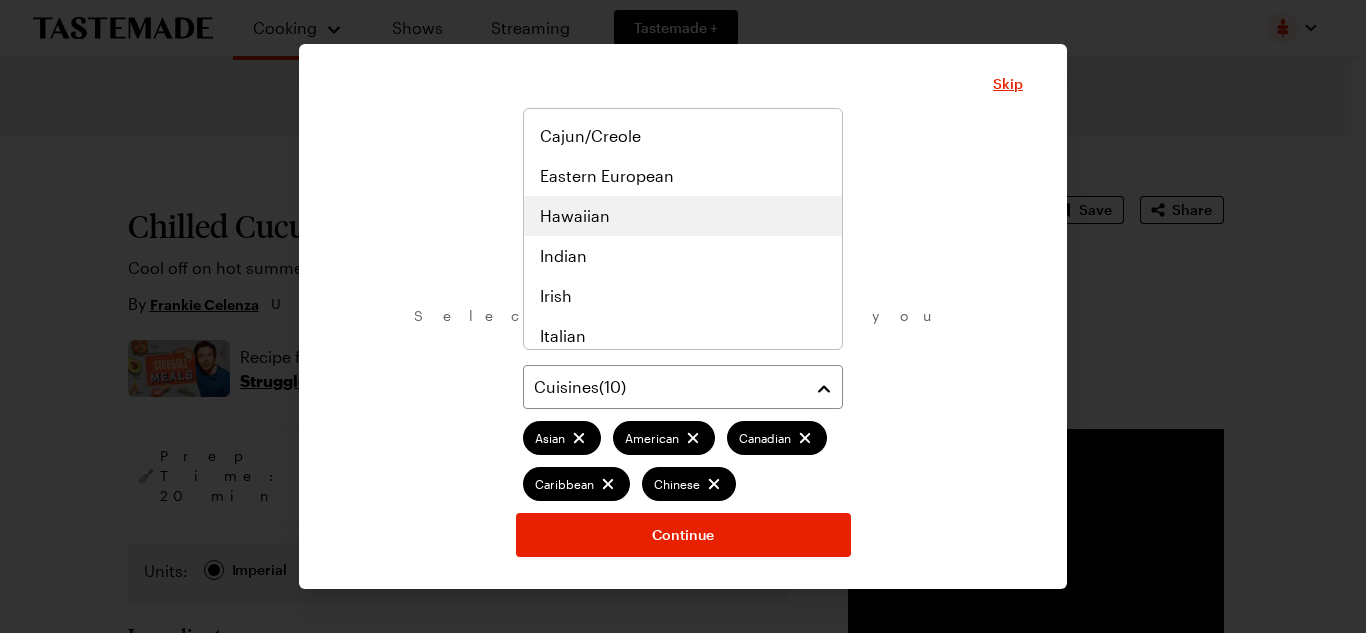 click on "Hawaiian" at bounding box center [575, 216] 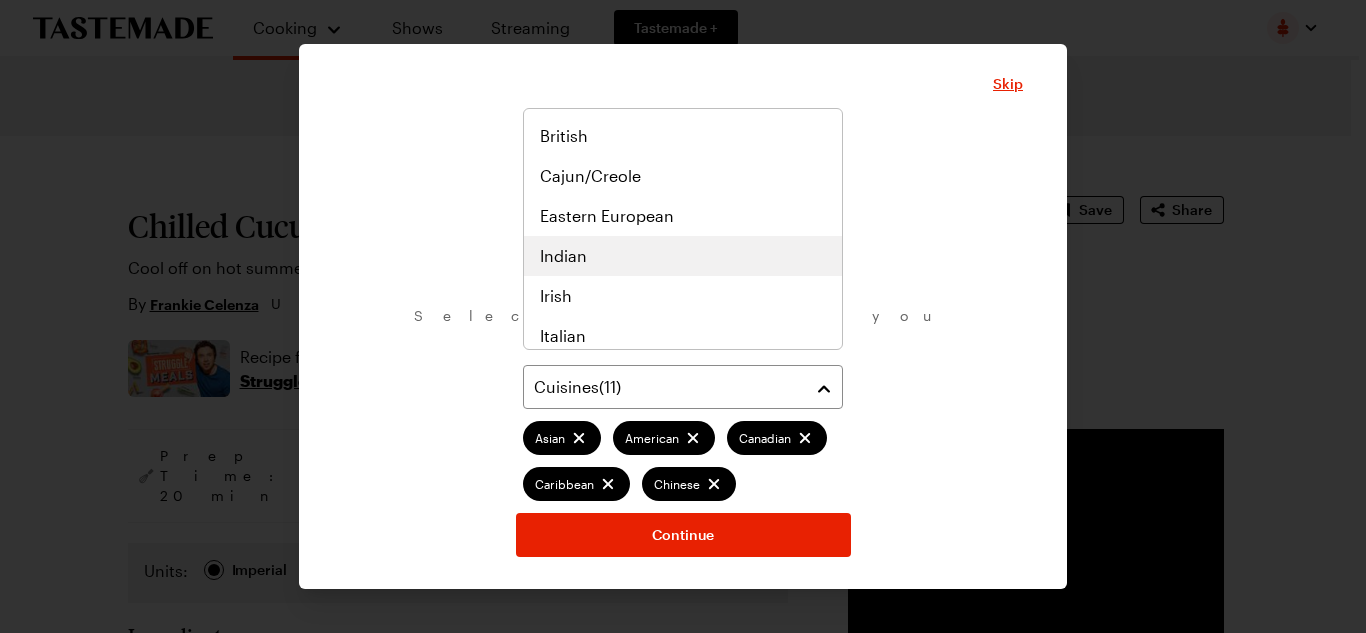 scroll, scrollTop: 554, scrollLeft: 0, axis: vertical 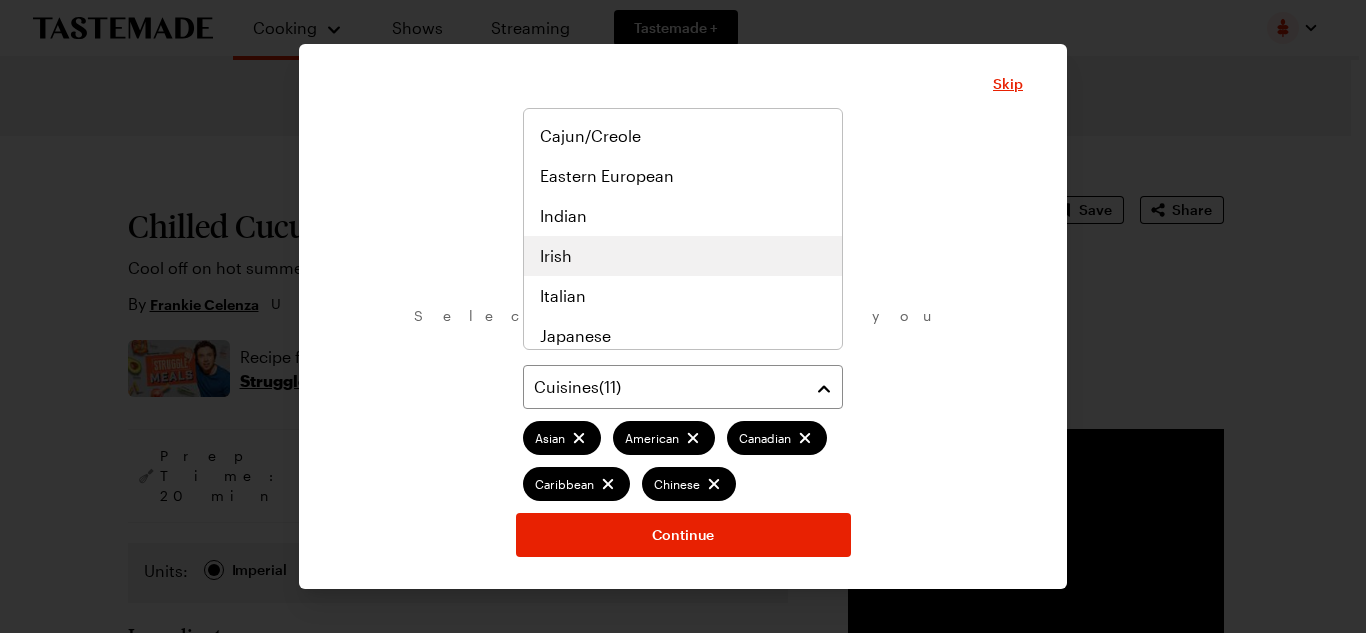 click on "Irish" at bounding box center (556, 256) 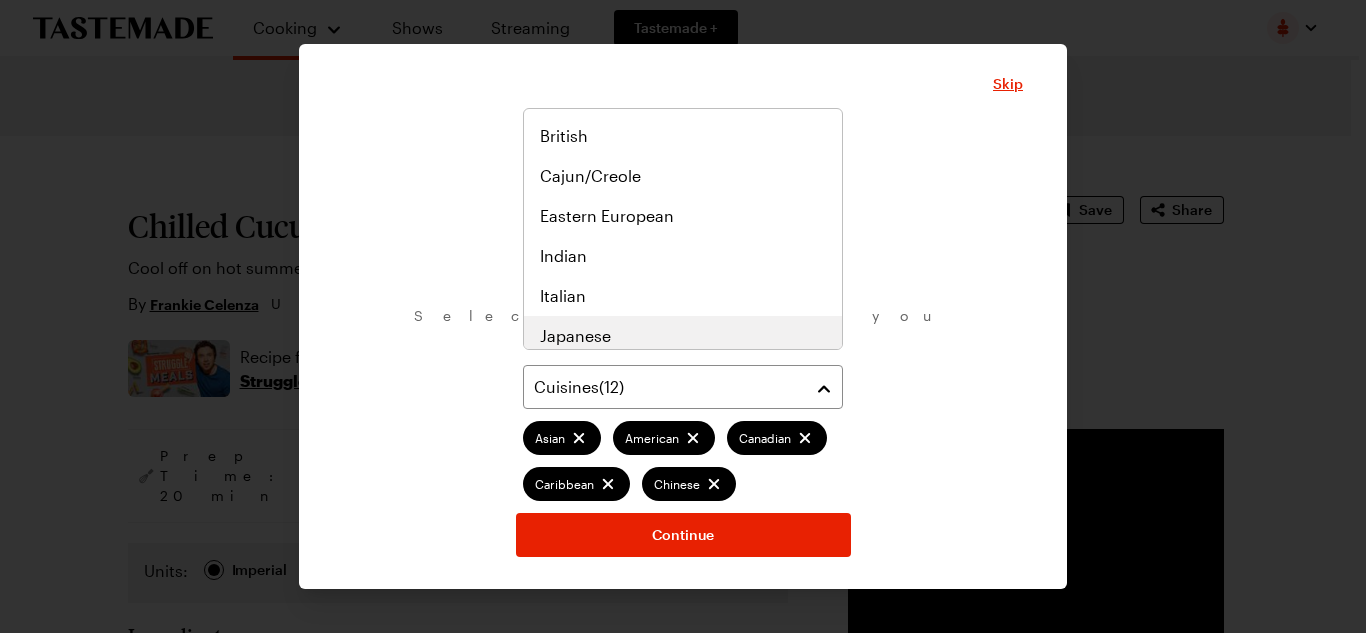 scroll, scrollTop: 594, scrollLeft: 0, axis: vertical 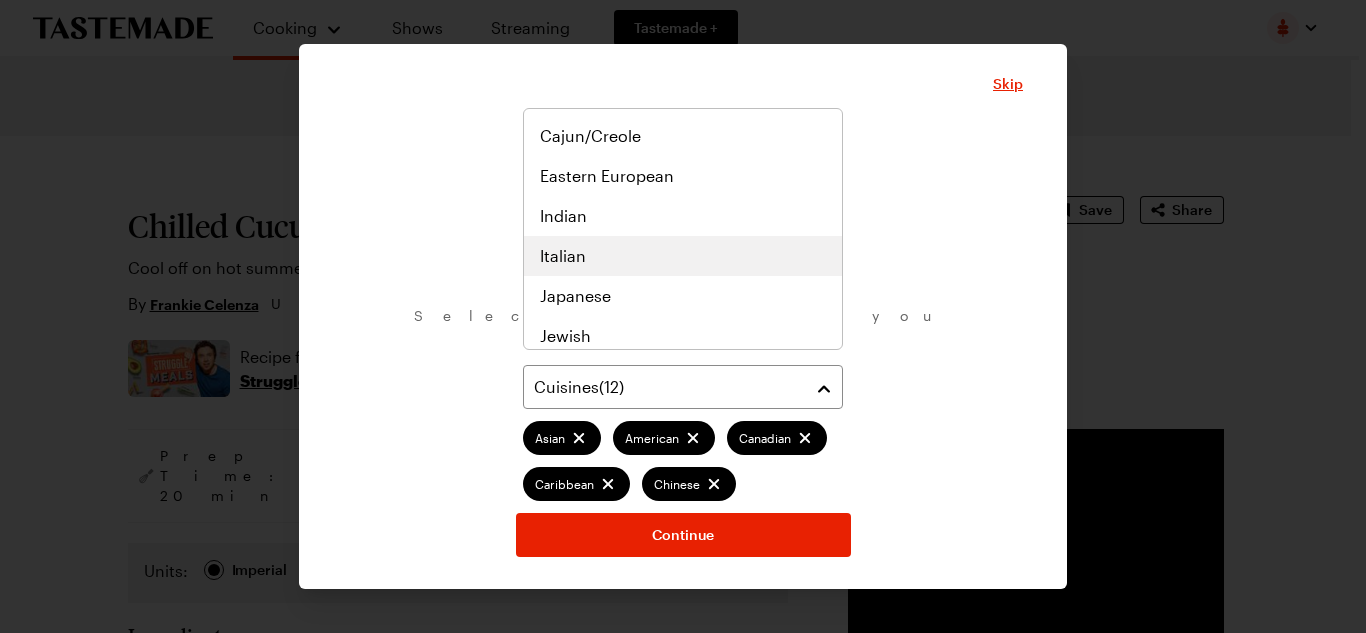 click on "Italian" at bounding box center [563, 256] 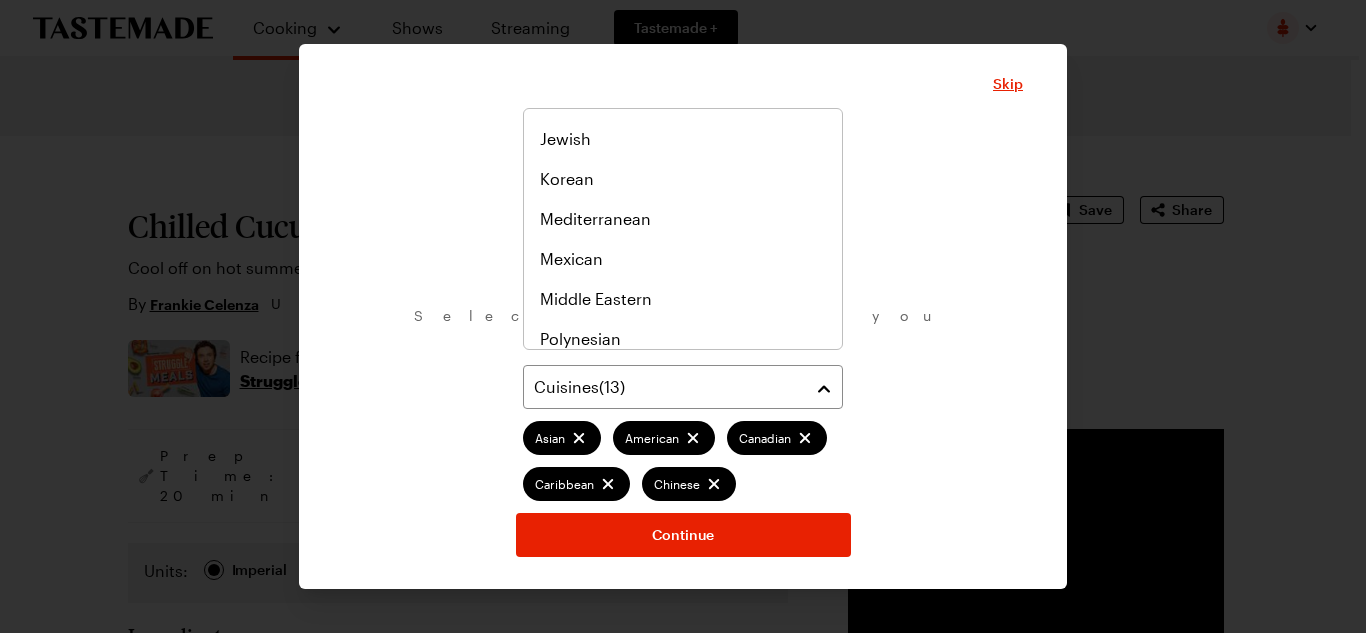 scroll, scrollTop: 834, scrollLeft: 0, axis: vertical 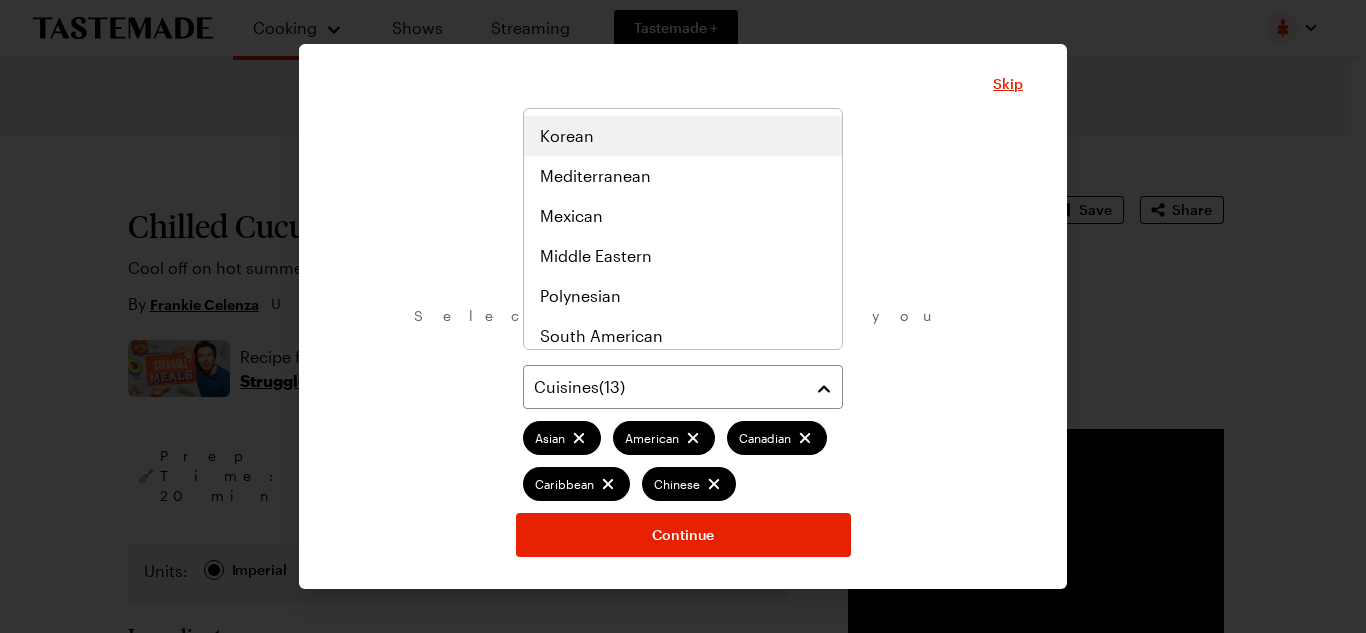 click on "Korean" at bounding box center [567, 136] 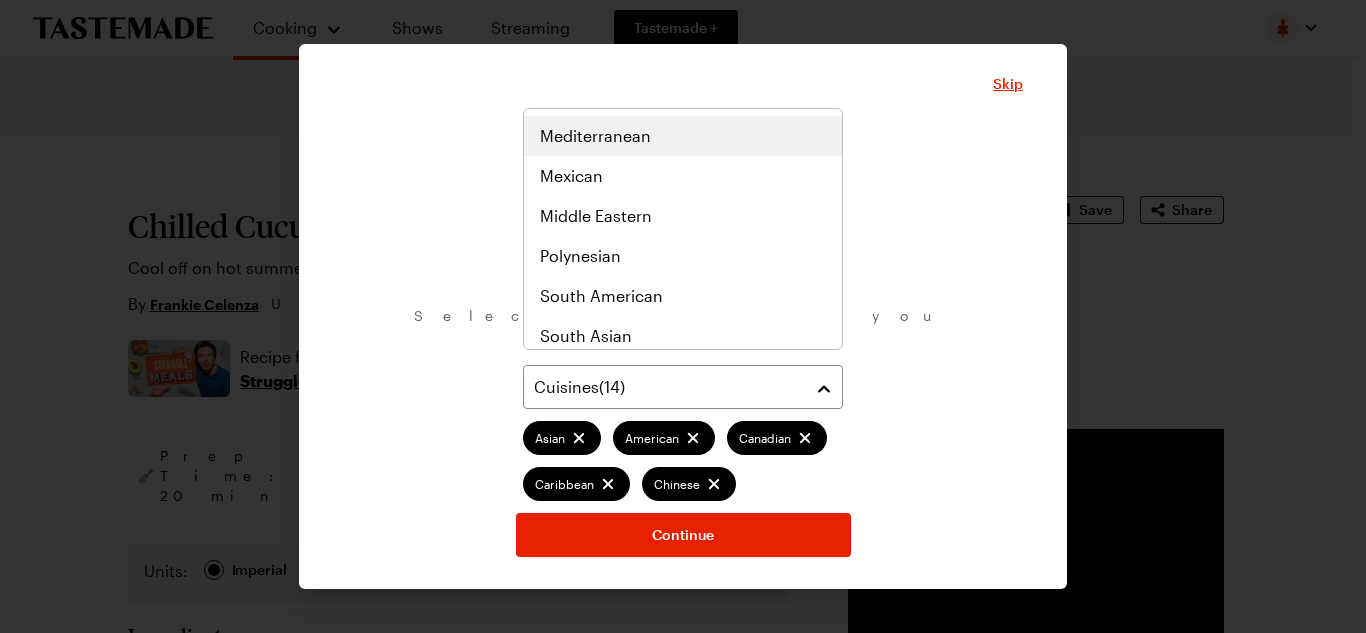 click on "Mediterranean" at bounding box center [595, 136] 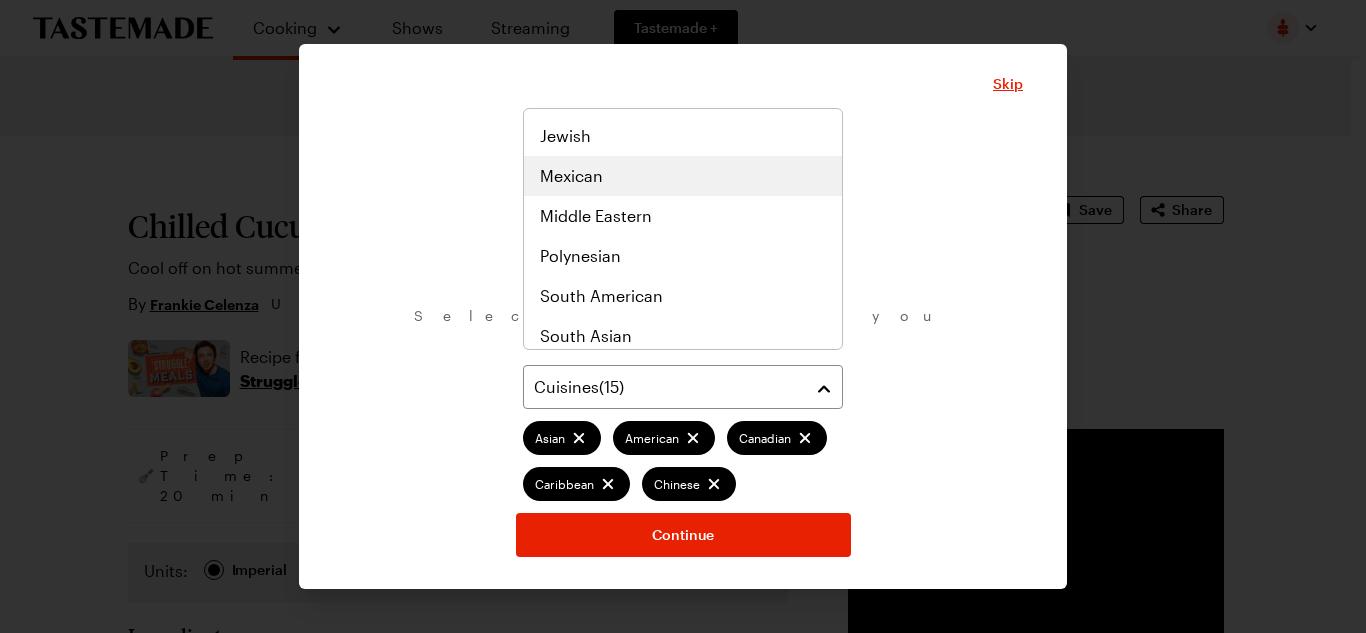 scroll, scrollTop: 914, scrollLeft: 0, axis: vertical 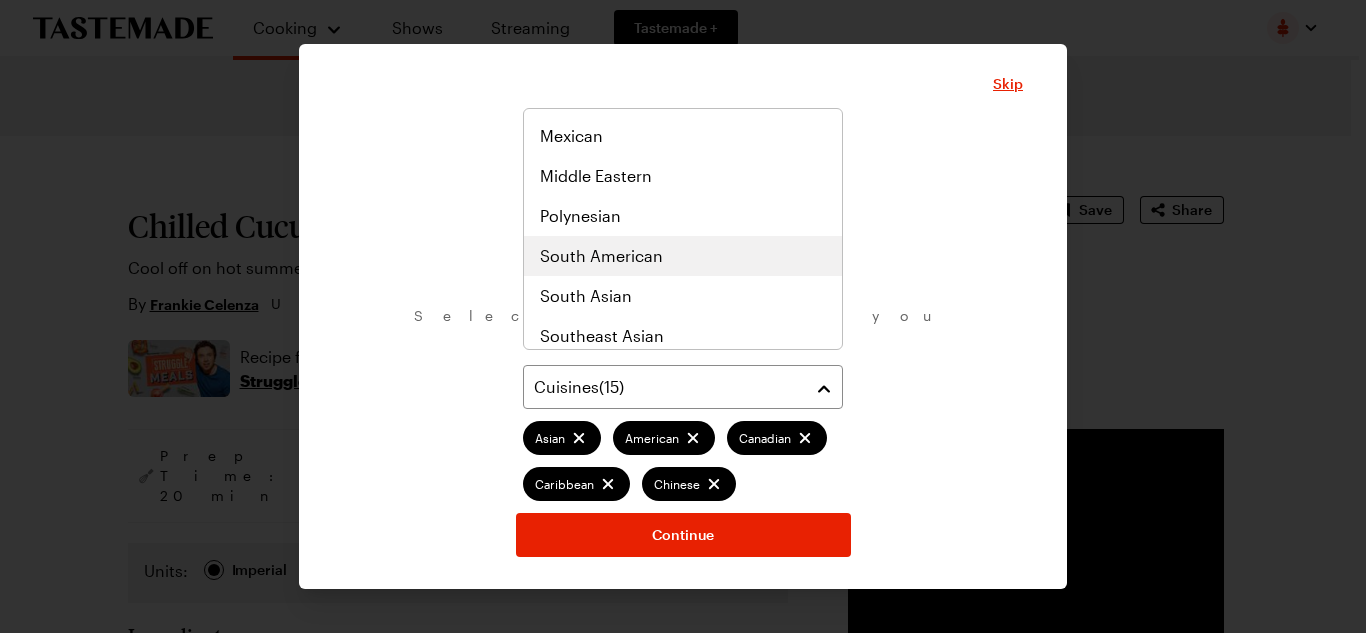 click on "South American" at bounding box center [601, 256] 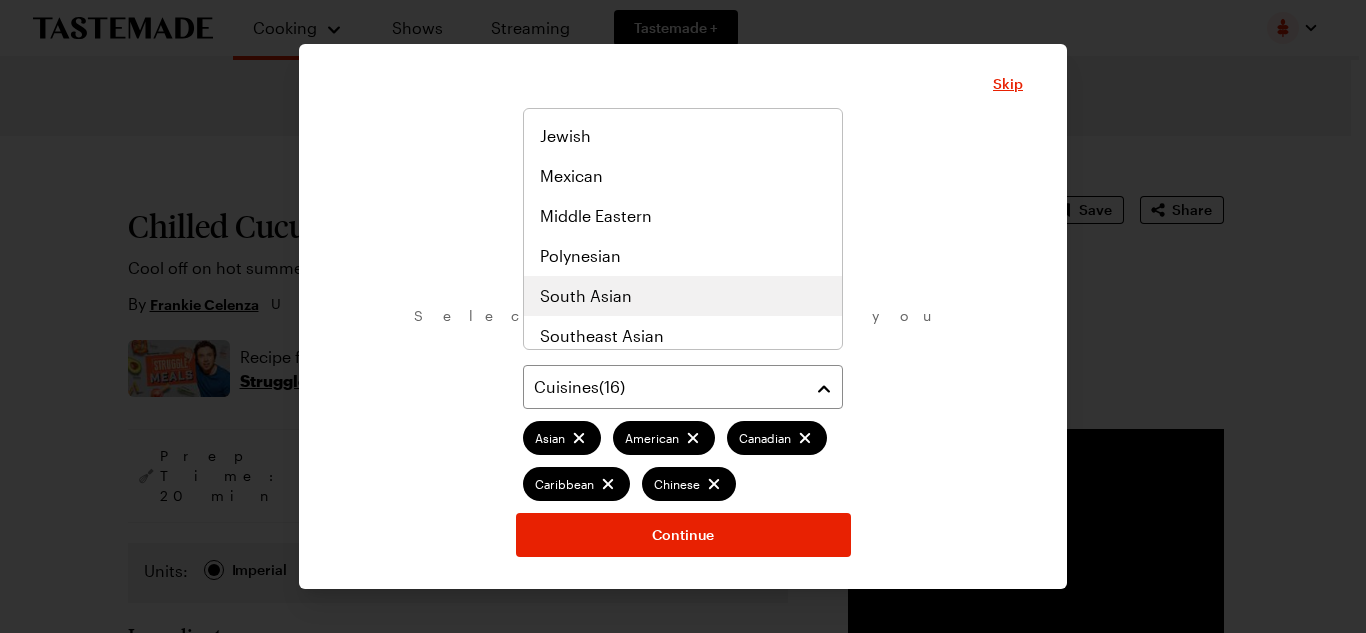 scroll, scrollTop: 954, scrollLeft: 0, axis: vertical 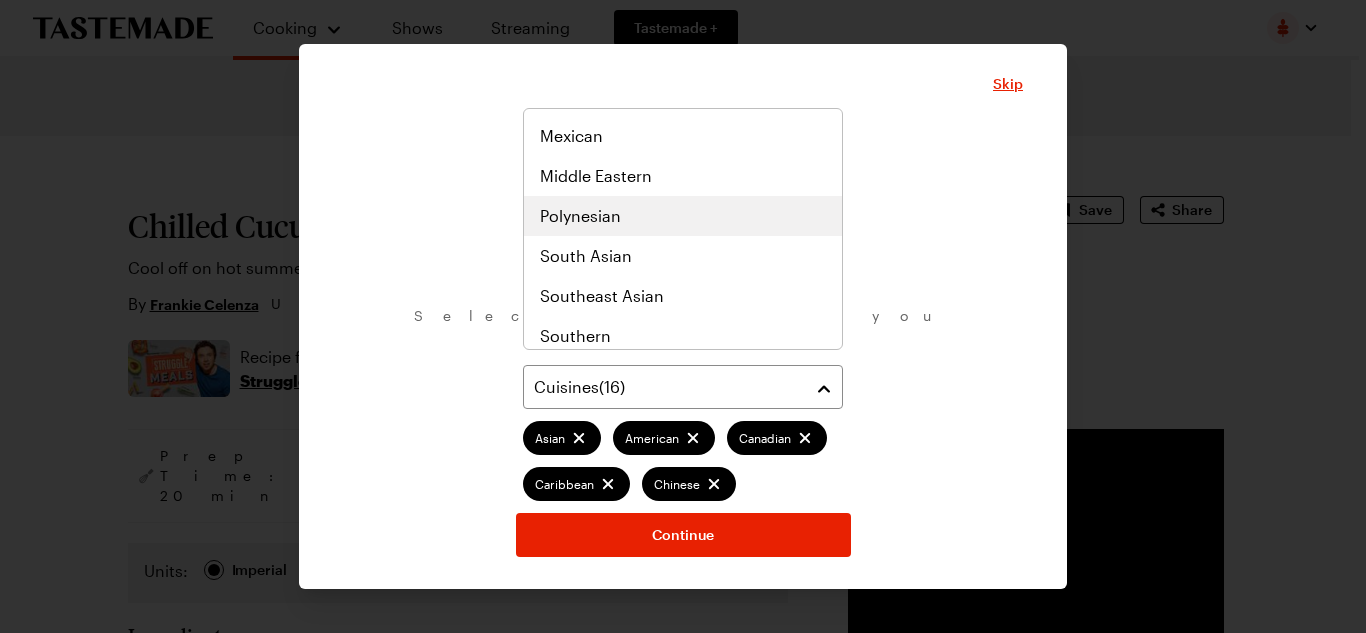 click on "Polynesian" at bounding box center (580, 216) 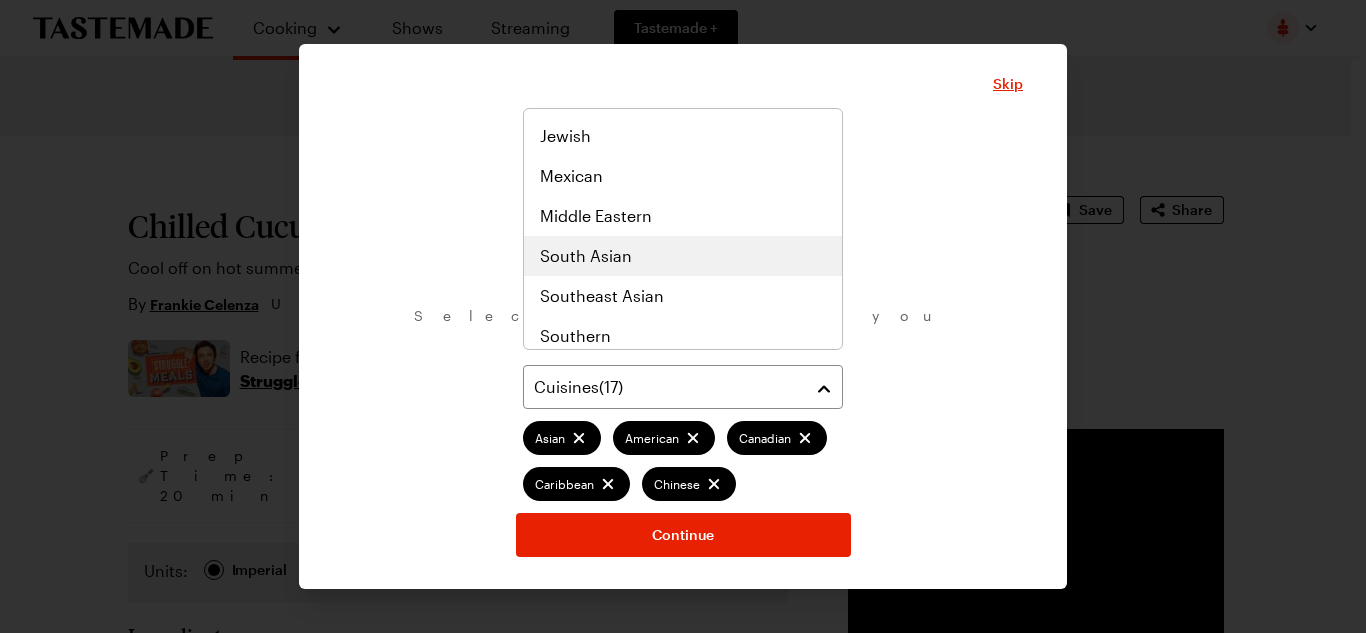 scroll, scrollTop: 994, scrollLeft: 0, axis: vertical 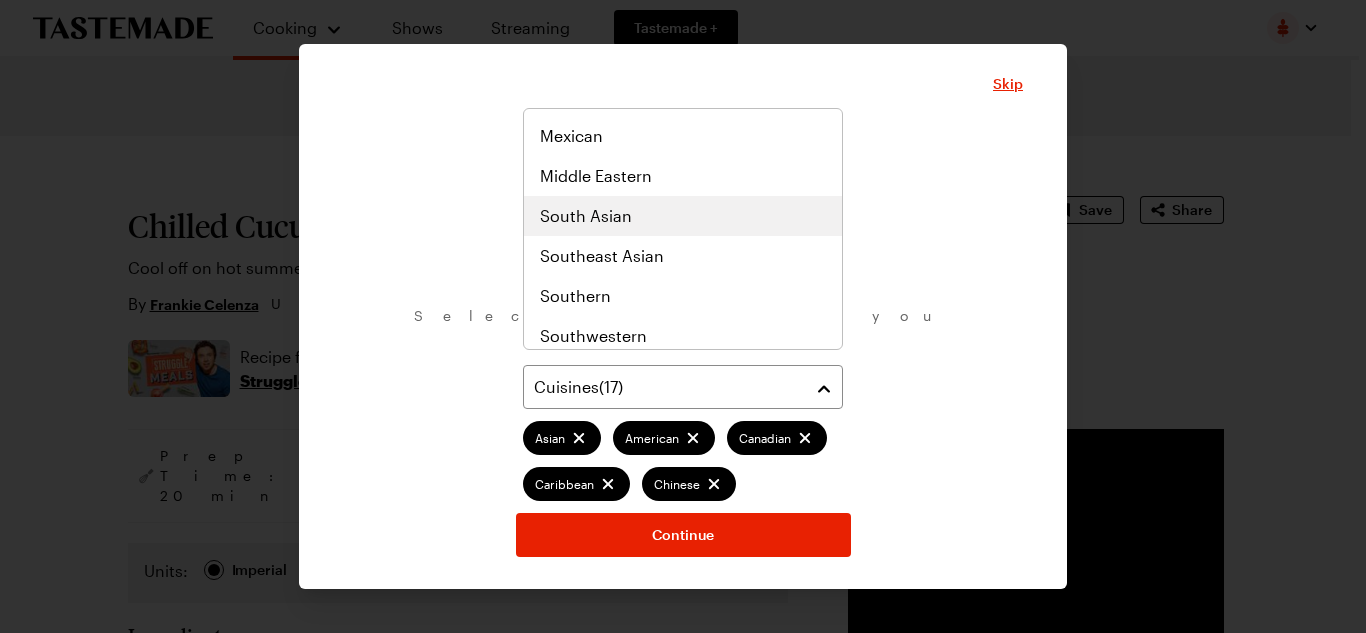 click on "South Asian" at bounding box center [586, 216] 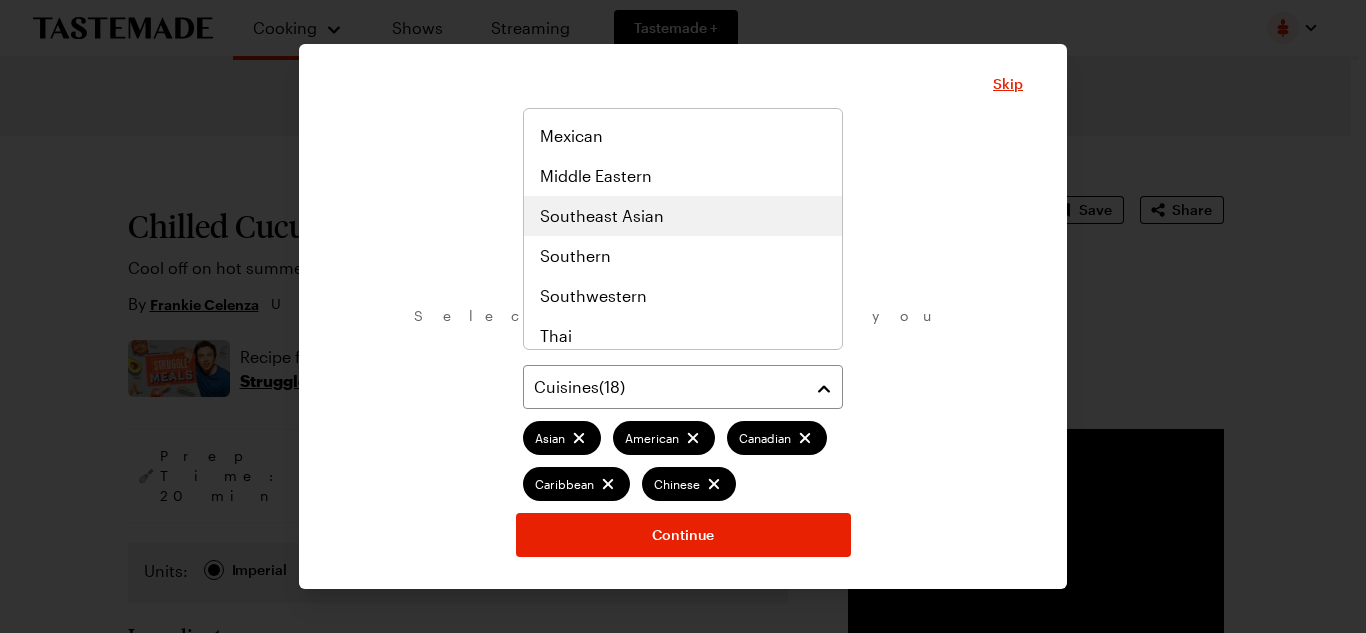click on "Southeast Asian" at bounding box center (602, 216) 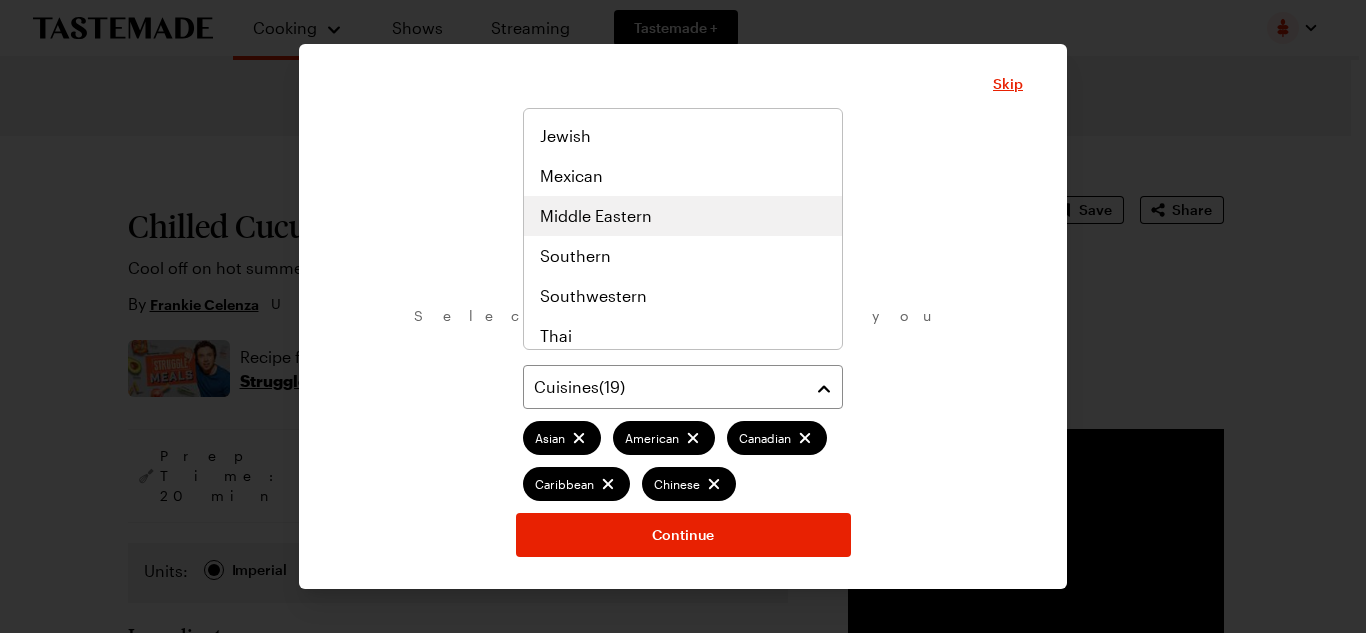 scroll, scrollTop: 1041, scrollLeft: 0, axis: vertical 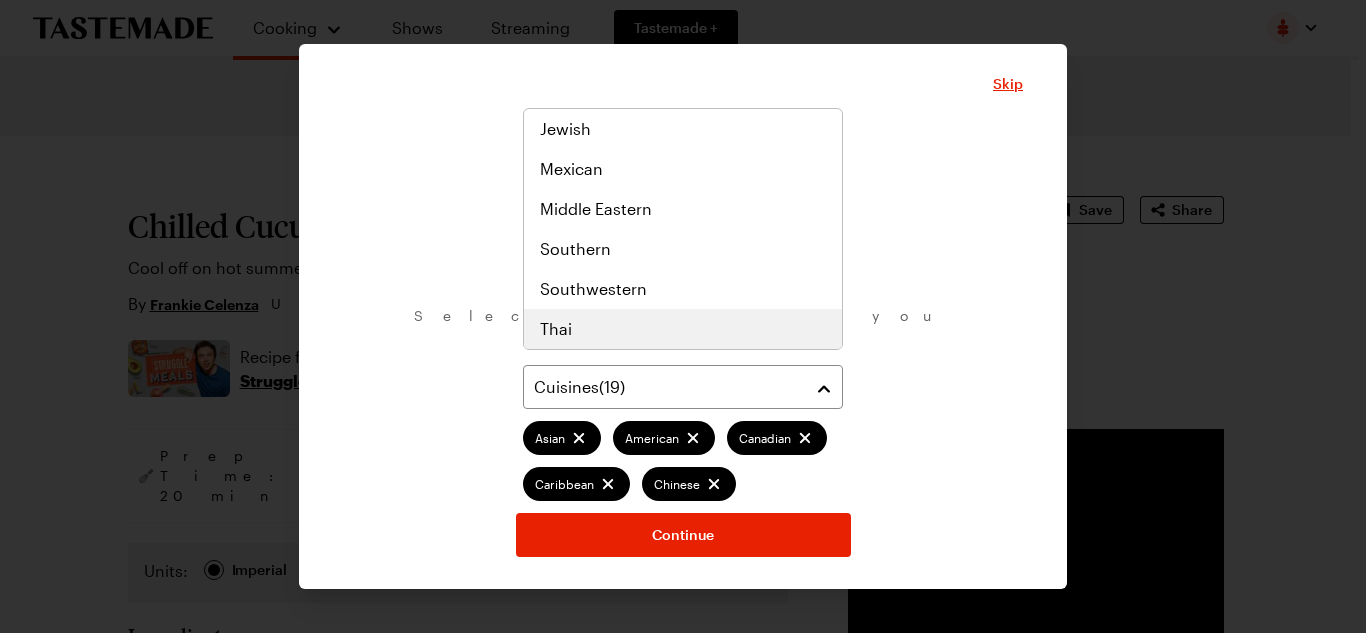 click on "Thai" at bounding box center [556, 329] 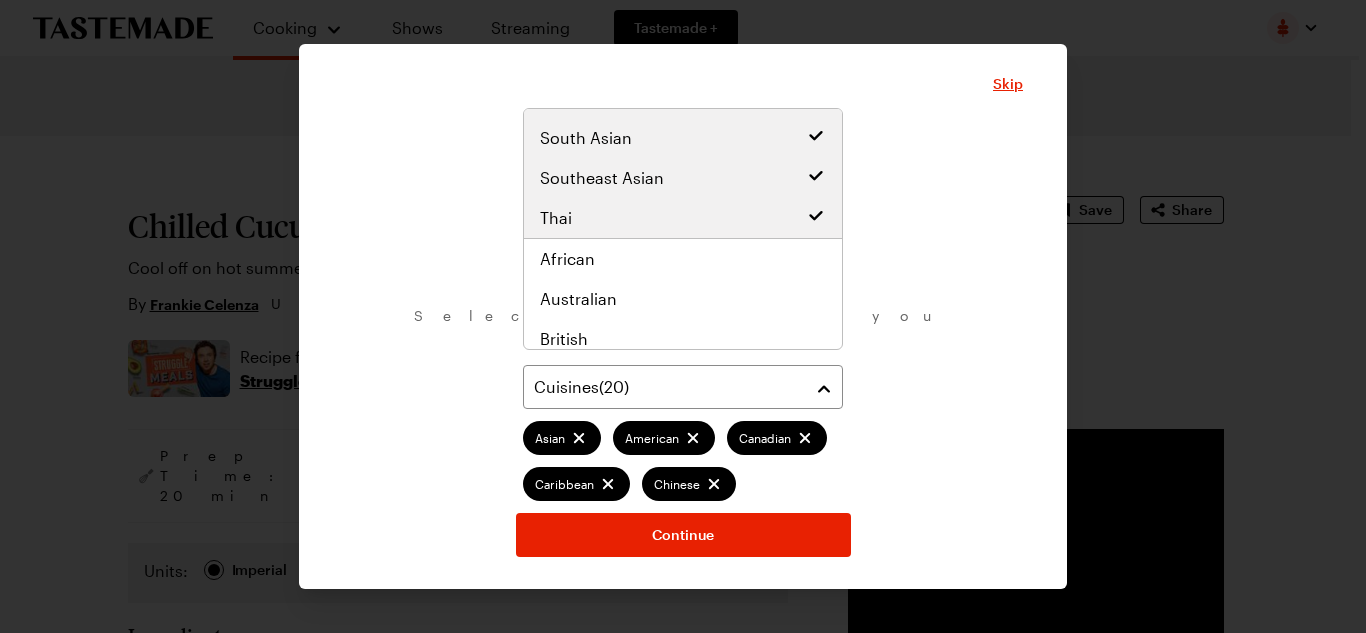 scroll, scrollTop: 665, scrollLeft: 0, axis: vertical 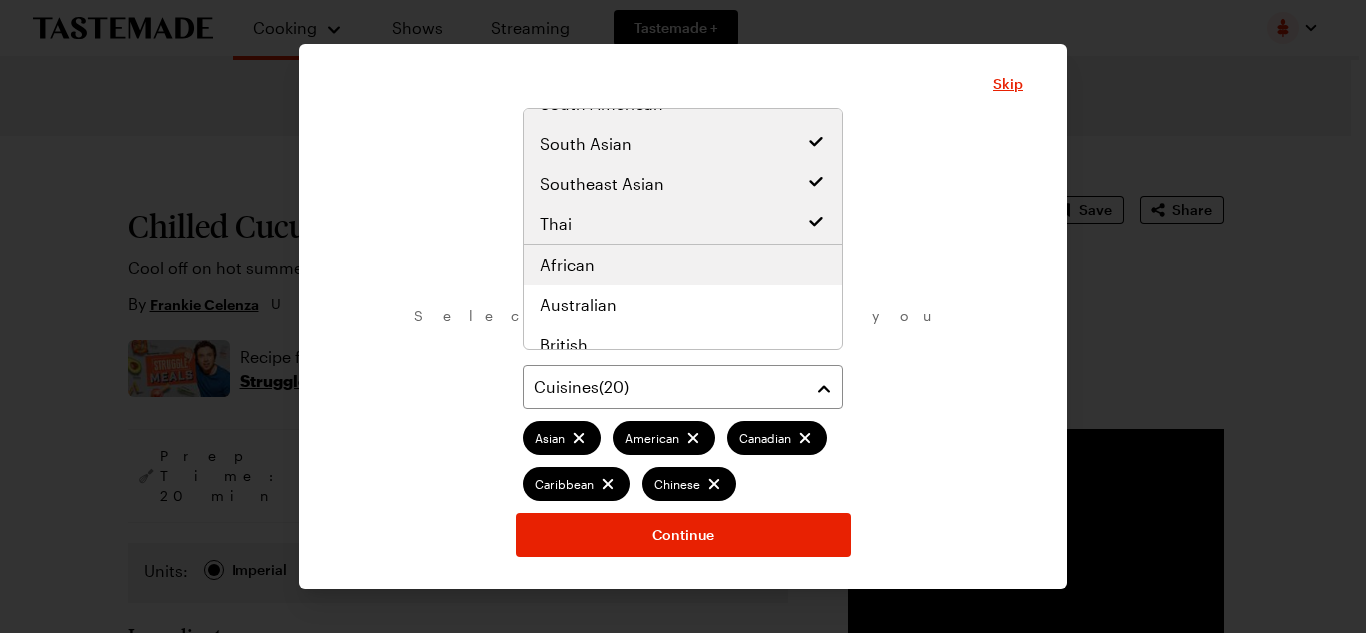 click on "African" at bounding box center (683, 265) 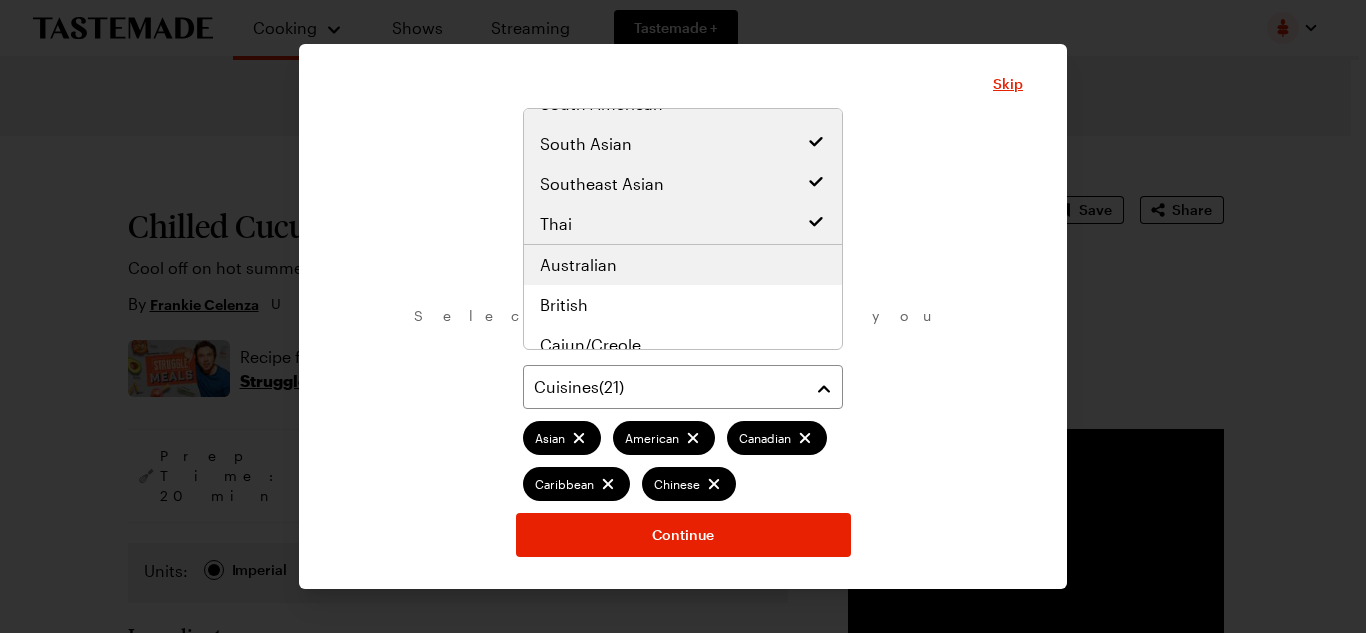 click on "Australian" at bounding box center (683, 265) 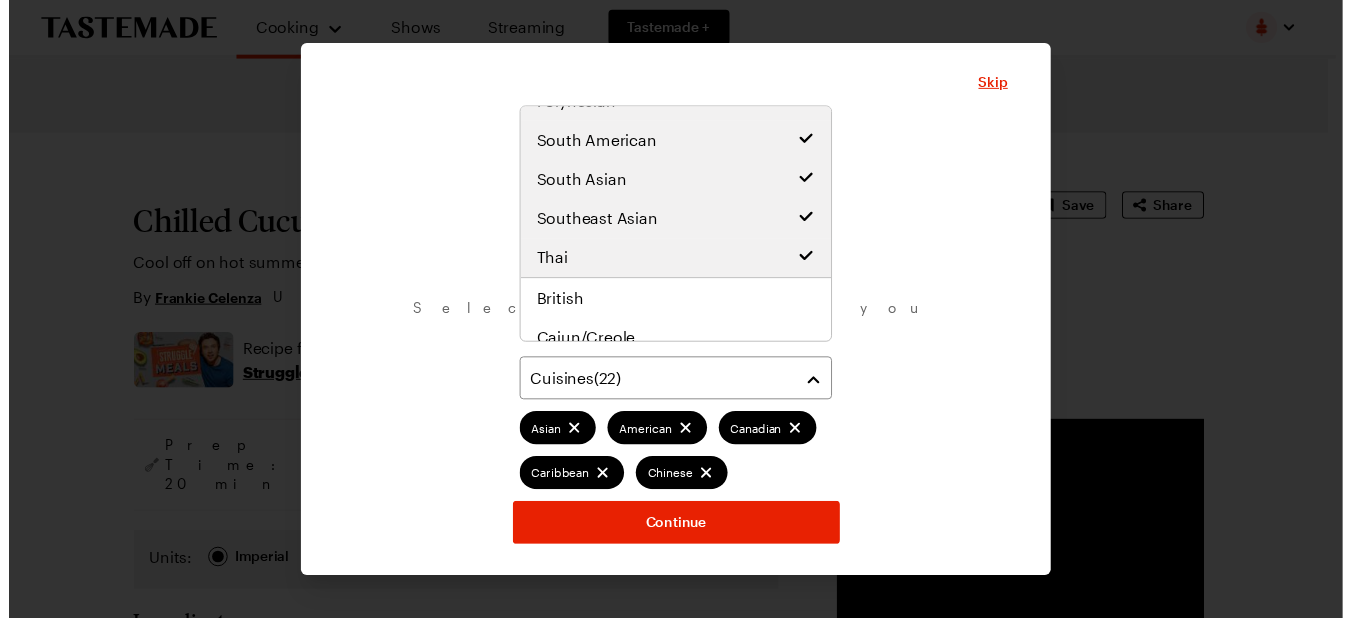 scroll, scrollTop: 745, scrollLeft: 0, axis: vertical 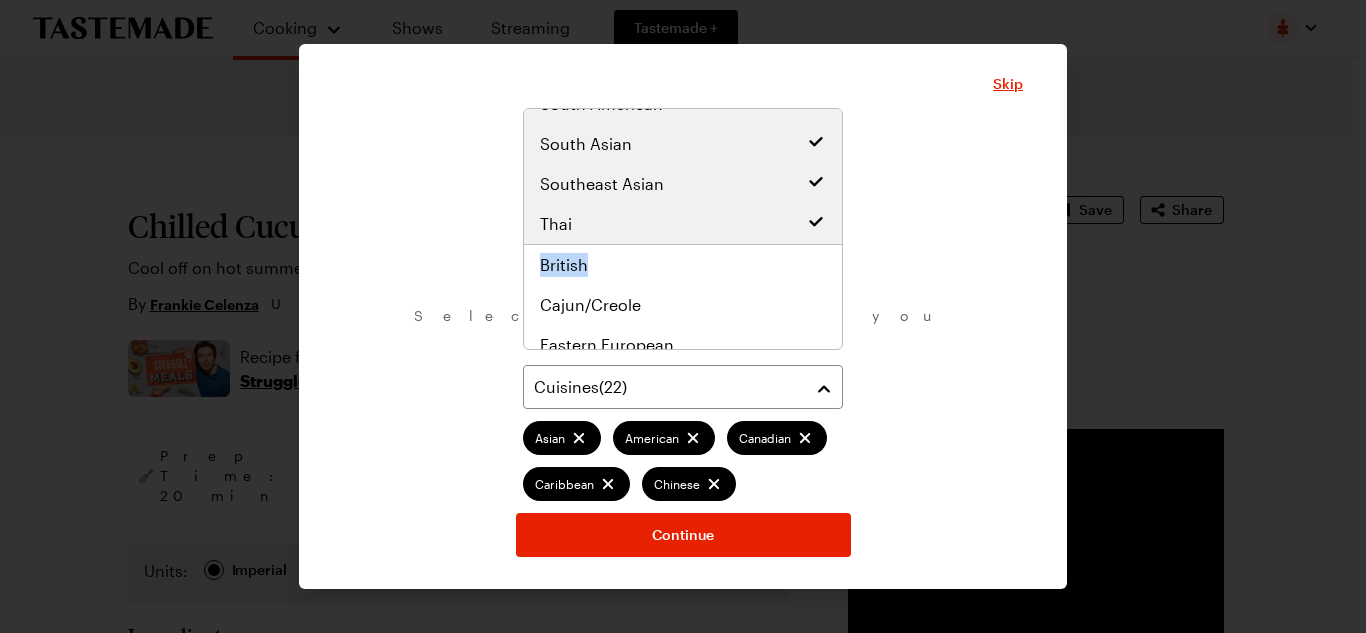 drag, startPoint x: 819, startPoint y: 242, endPoint x: 825, endPoint y: 218, distance: 24.738634 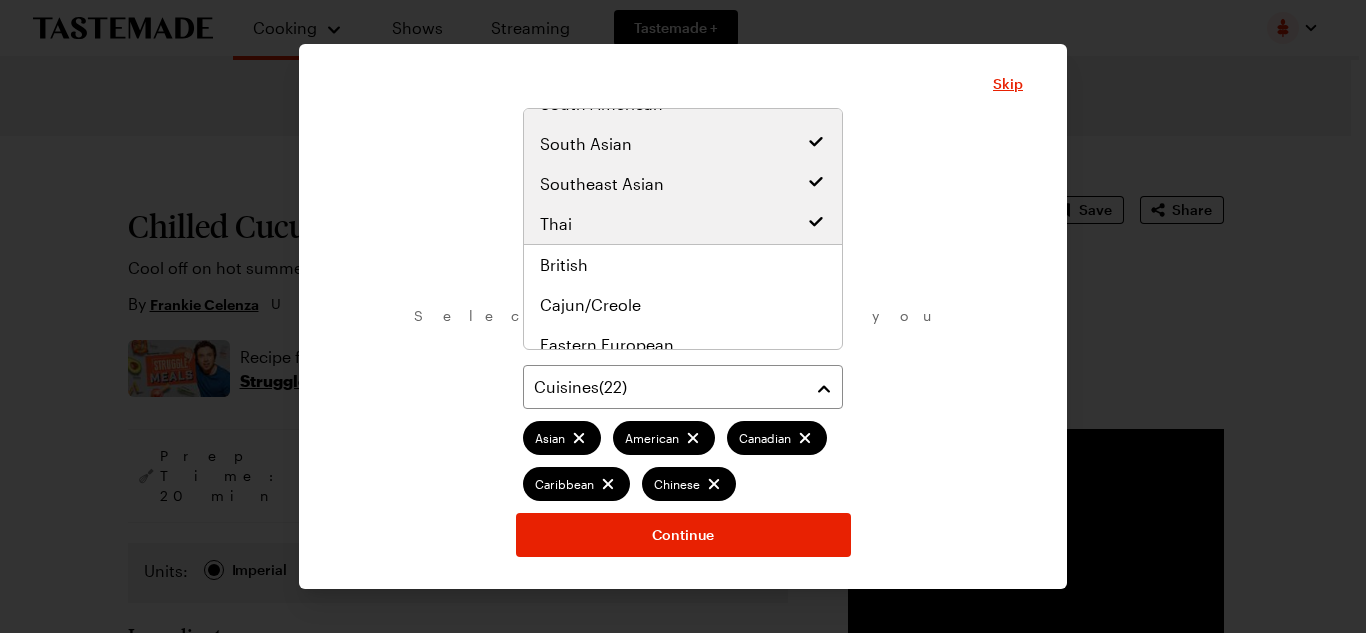 drag, startPoint x: 725, startPoint y: 536, endPoint x: 756, endPoint y: 510, distance: 40.459858 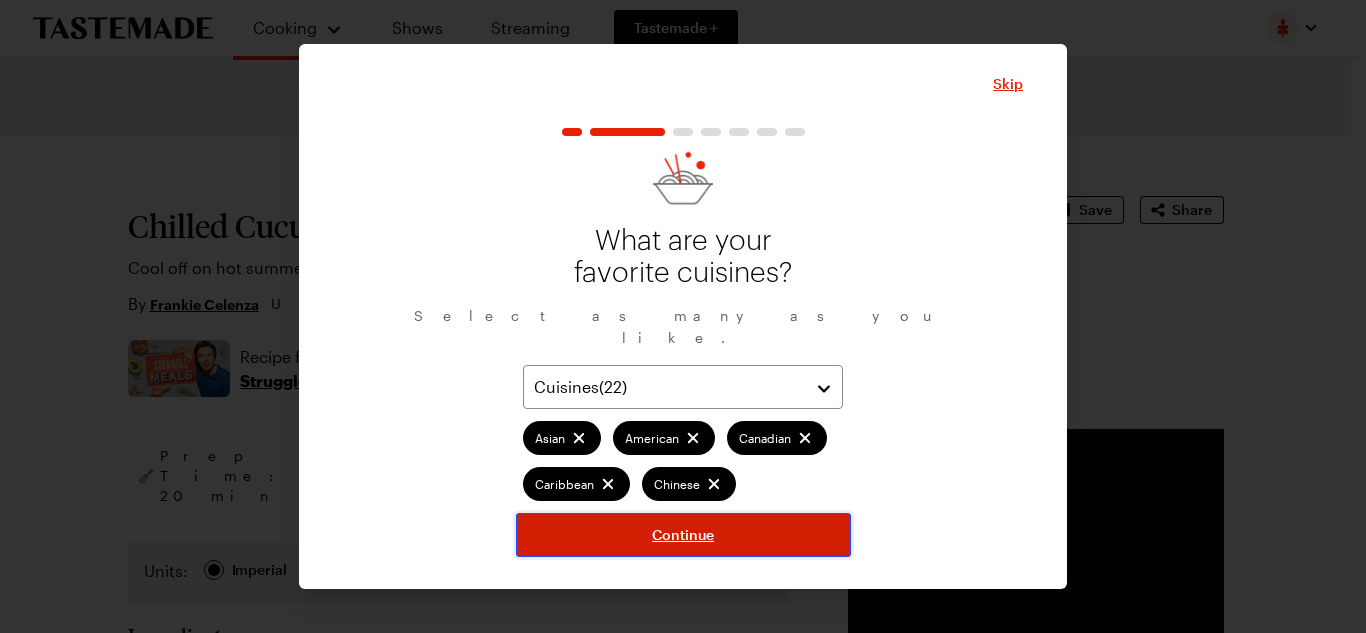 click on "Continue" at bounding box center [683, 535] 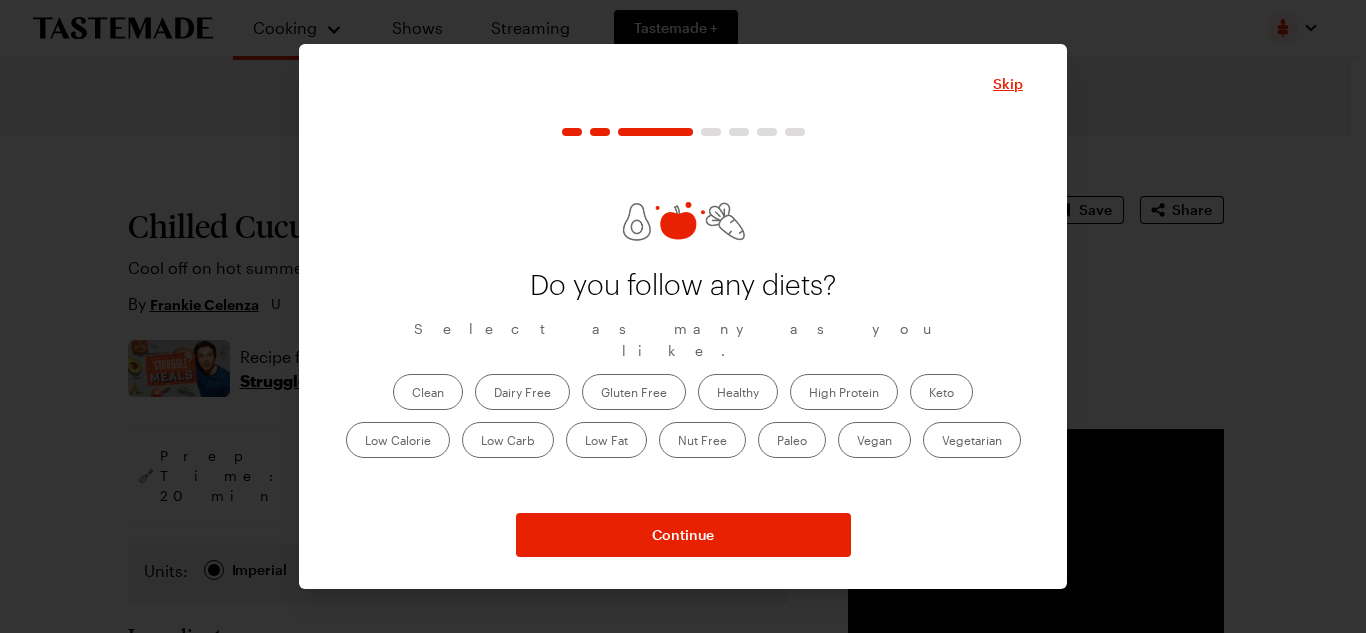 click on "Clean" at bounding box center [428, 392] 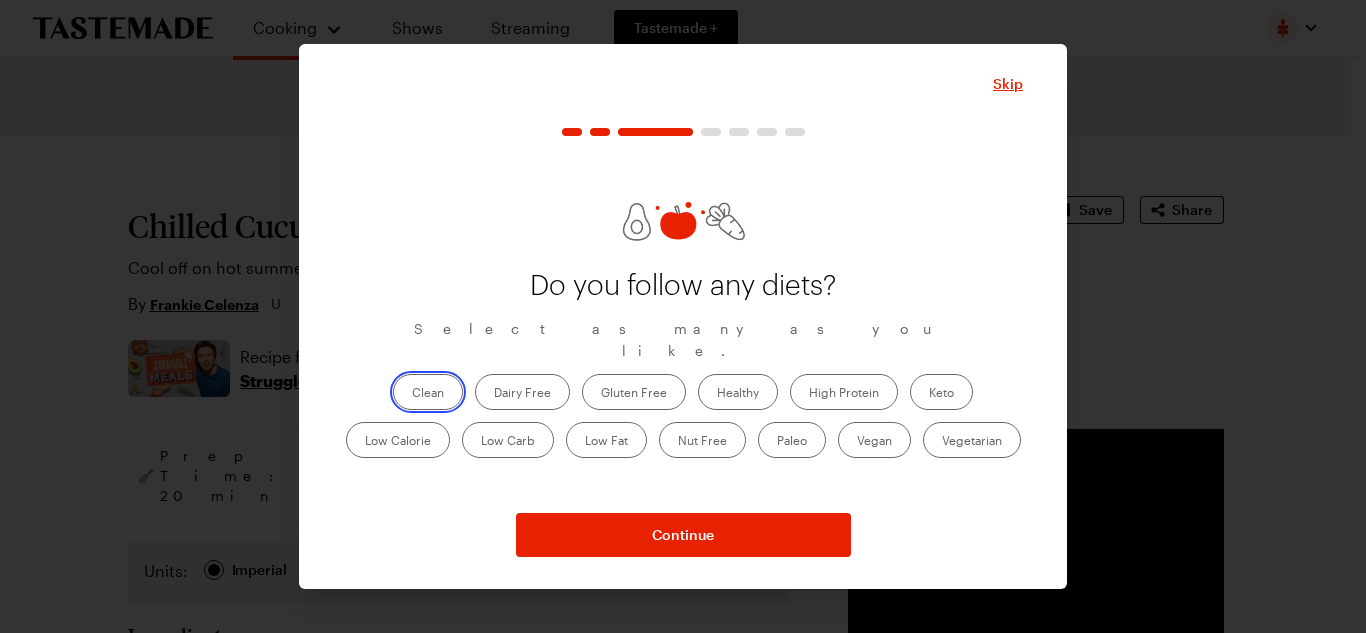 click on "Clean" at bounding box center (412, 394) 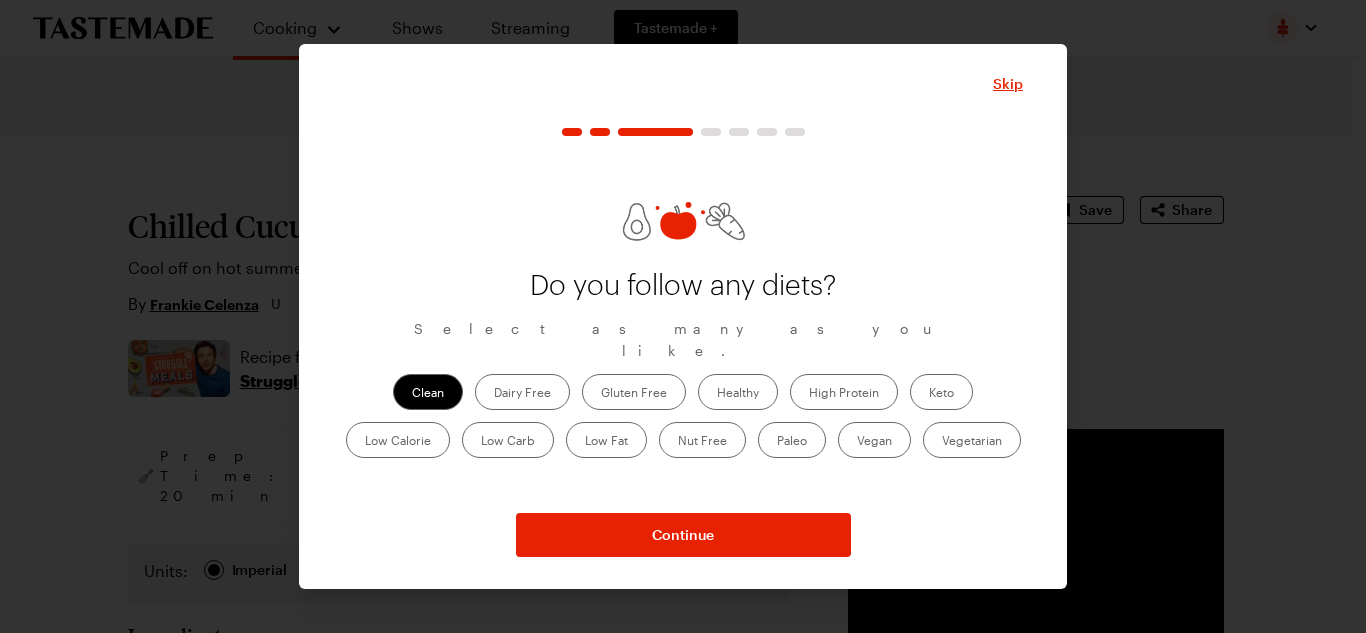 click on "Healthy" at bounding box center (738, 392) 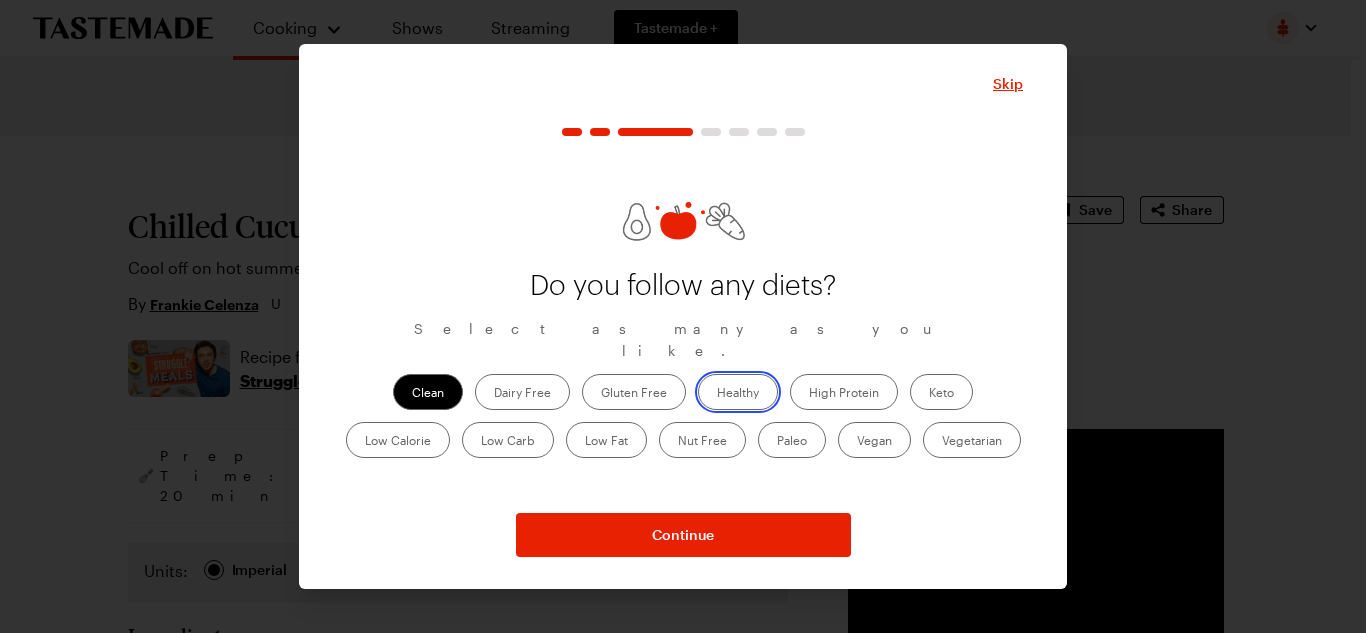 click on "Healthy" at bounding box center [717, 394] 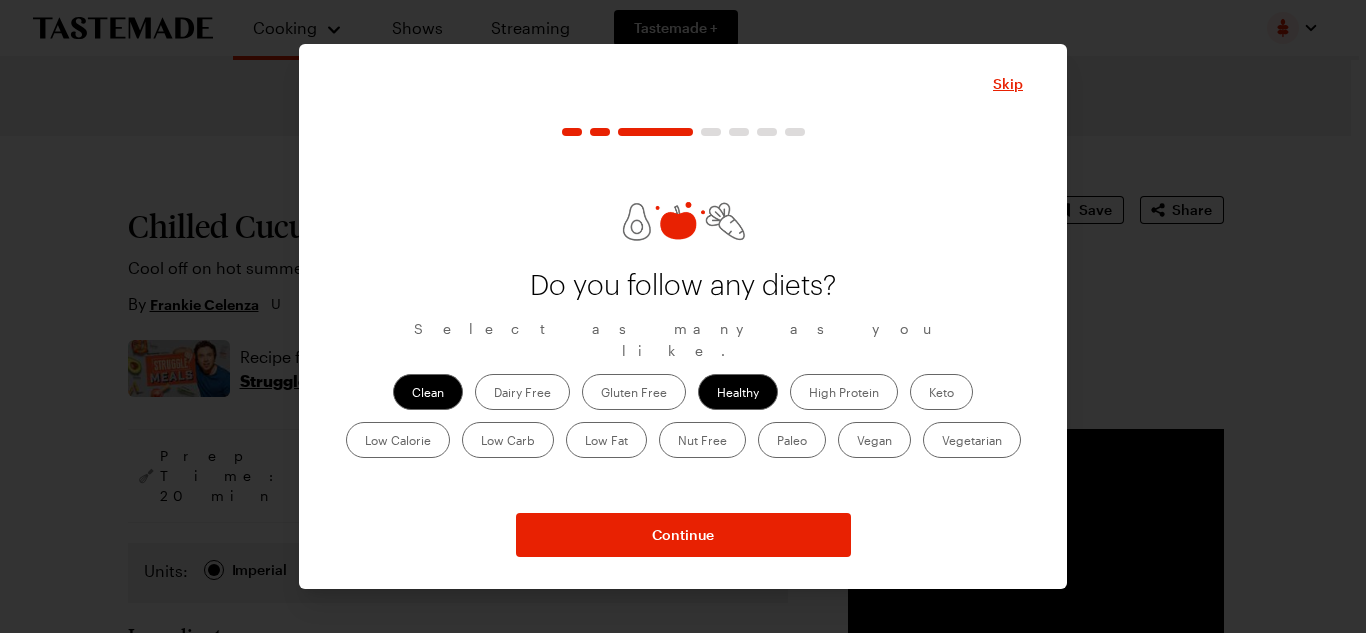 click on "Low Calorie" at bounding box center (398, 440) 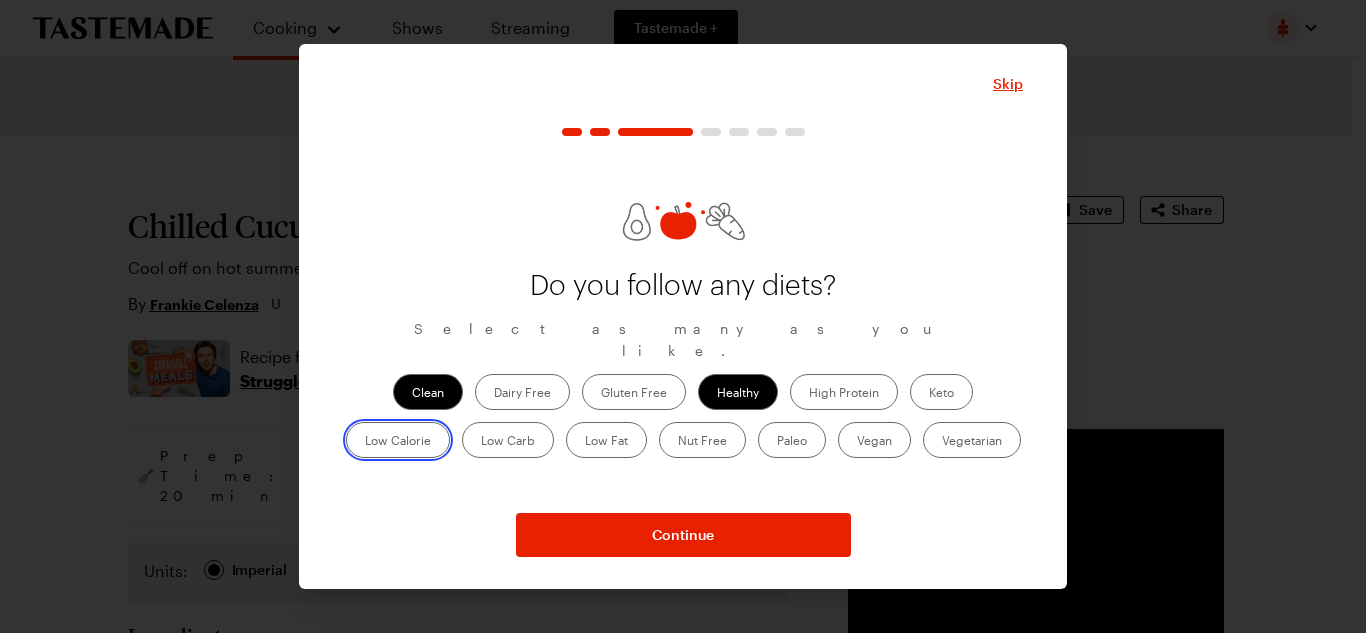click on "Low Calorie" at bounding box center [365, 442] 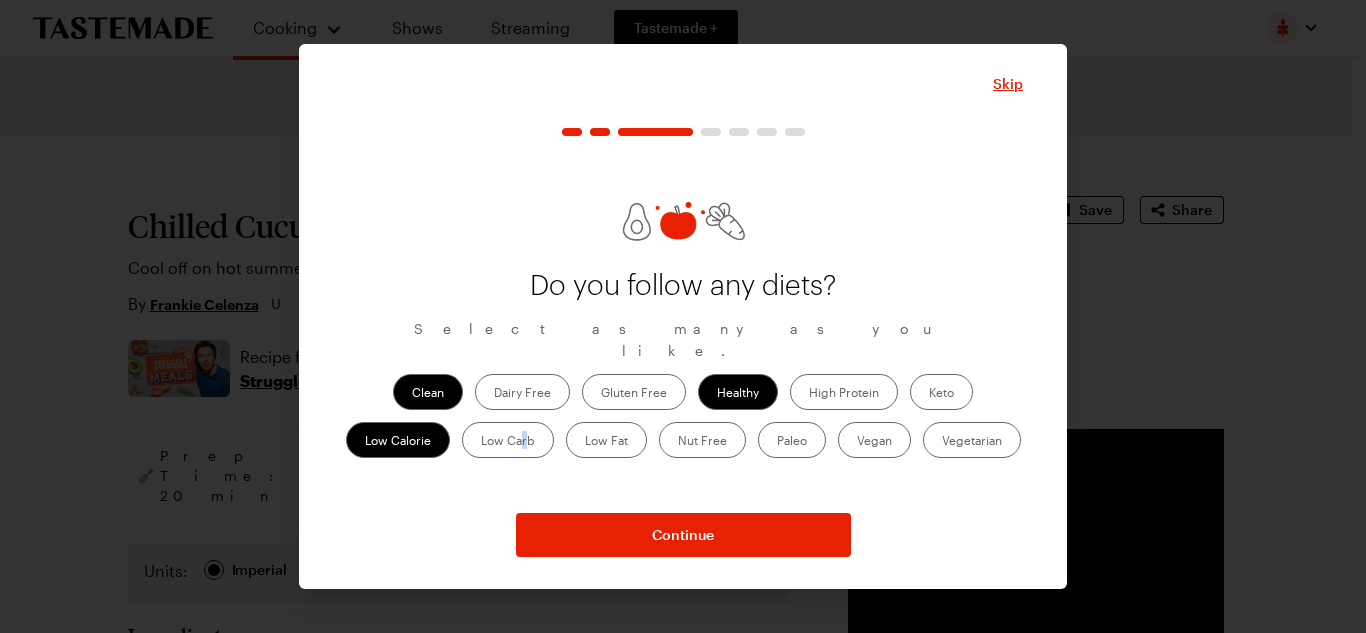 click on "Low Carb" at bounding box center [508, 440] 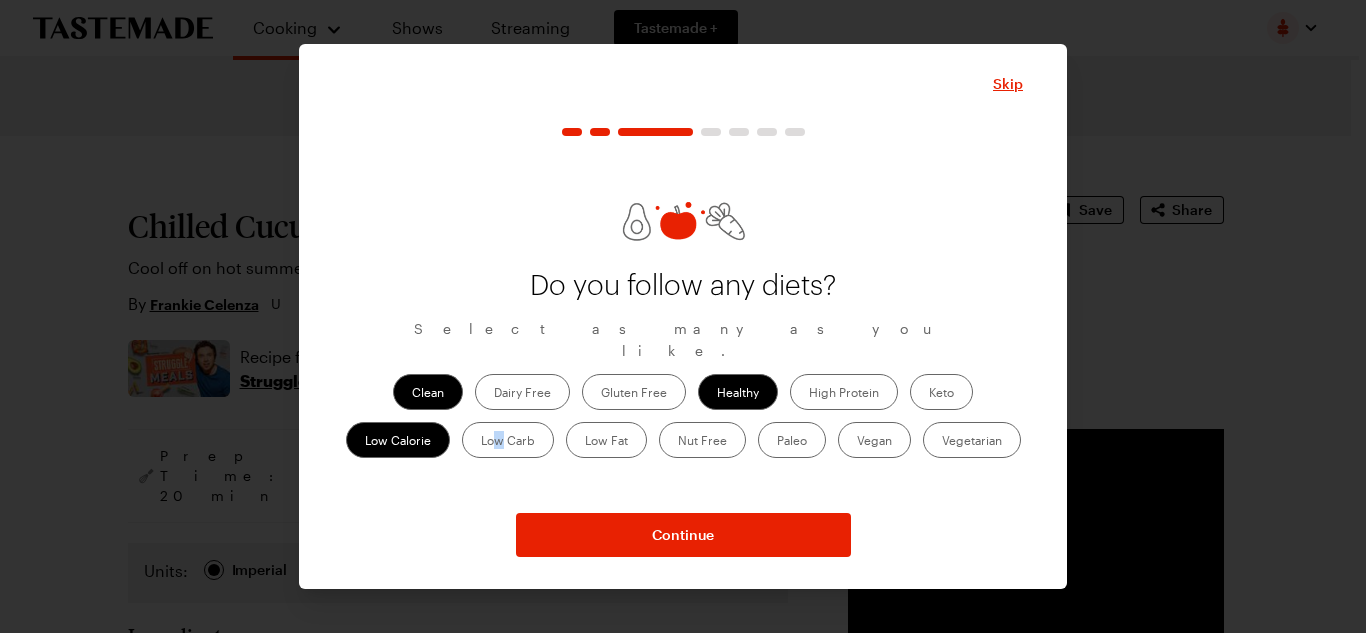 click on "Low Carb" at bounding box center (508, 440) 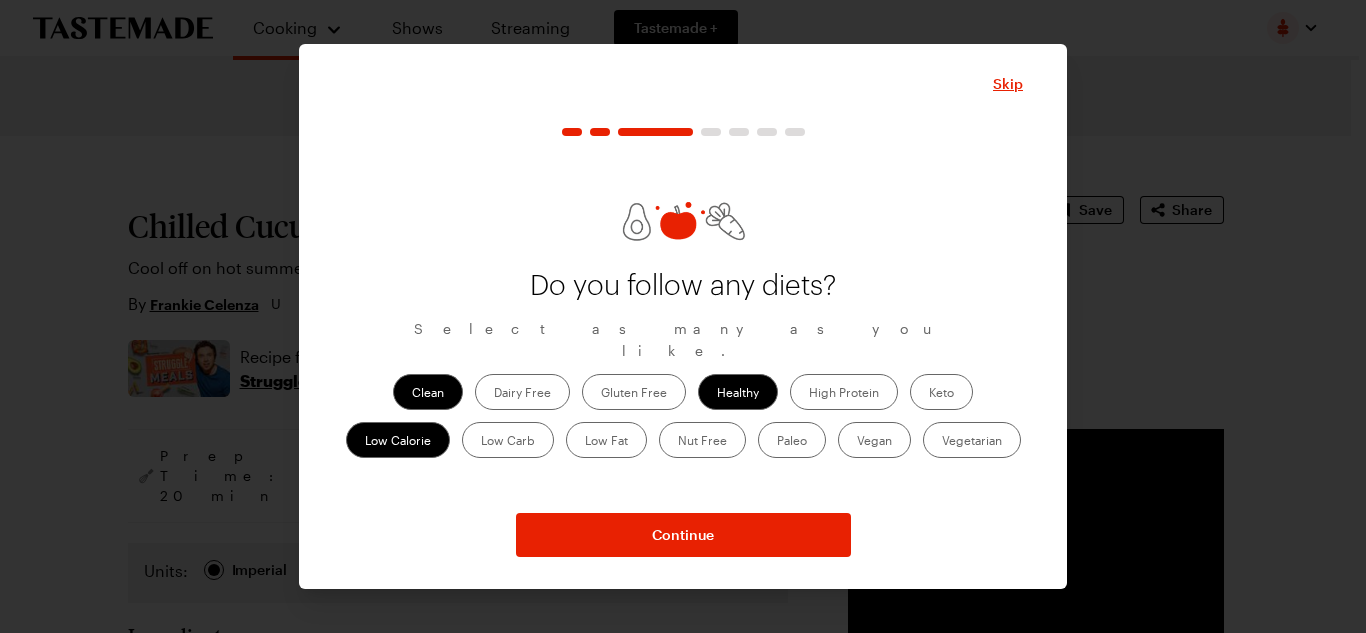 click on "Do you follow any diets? Select as many as you like. Clean Dairy Free Gluten Free Healthy High Protein Keto Low Calorie Low Carb Low Fat Nut Free Paleo Vegan Vegetarian Continue" at bounding box center [683, 342] 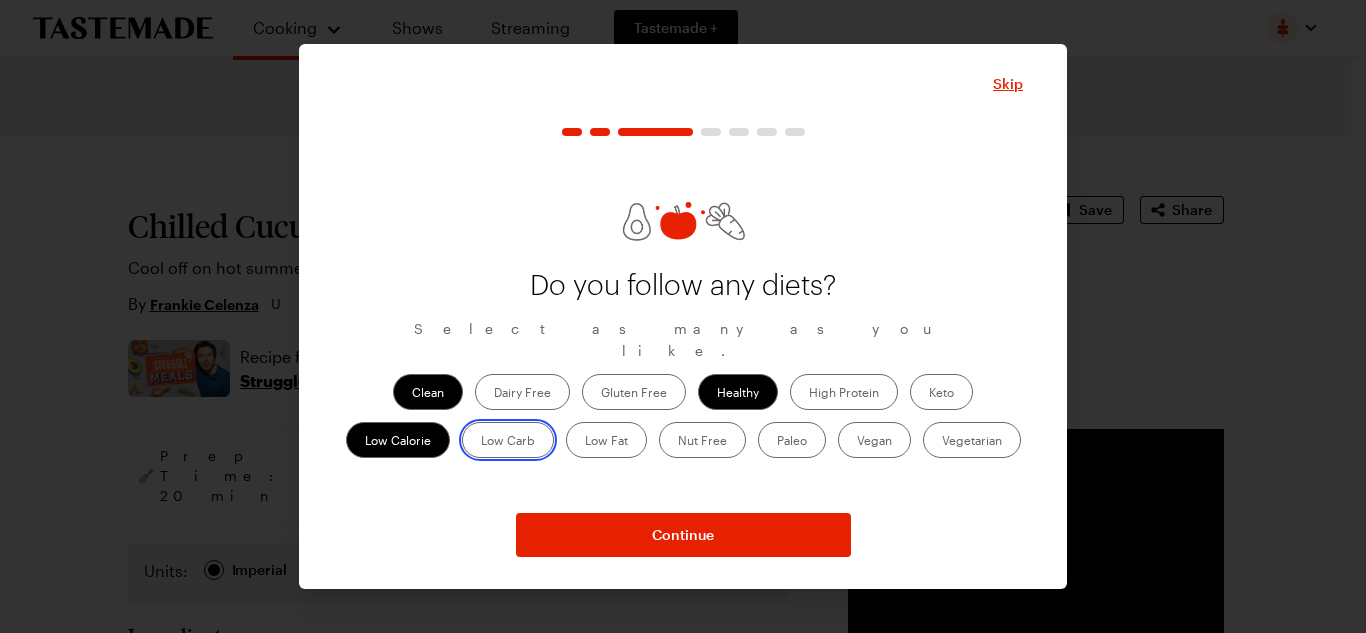 click on "Low Carb" at bounding box center [481, 442] 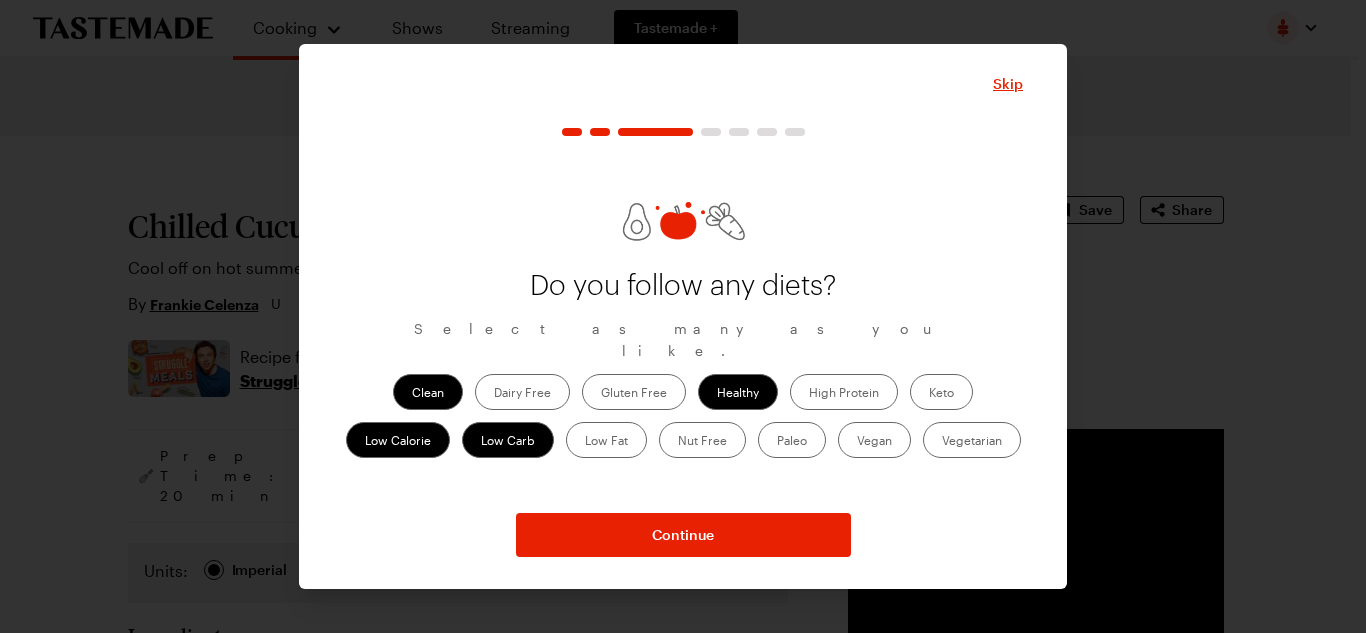 click on "Low Fat" at bounding box center [606, 440] 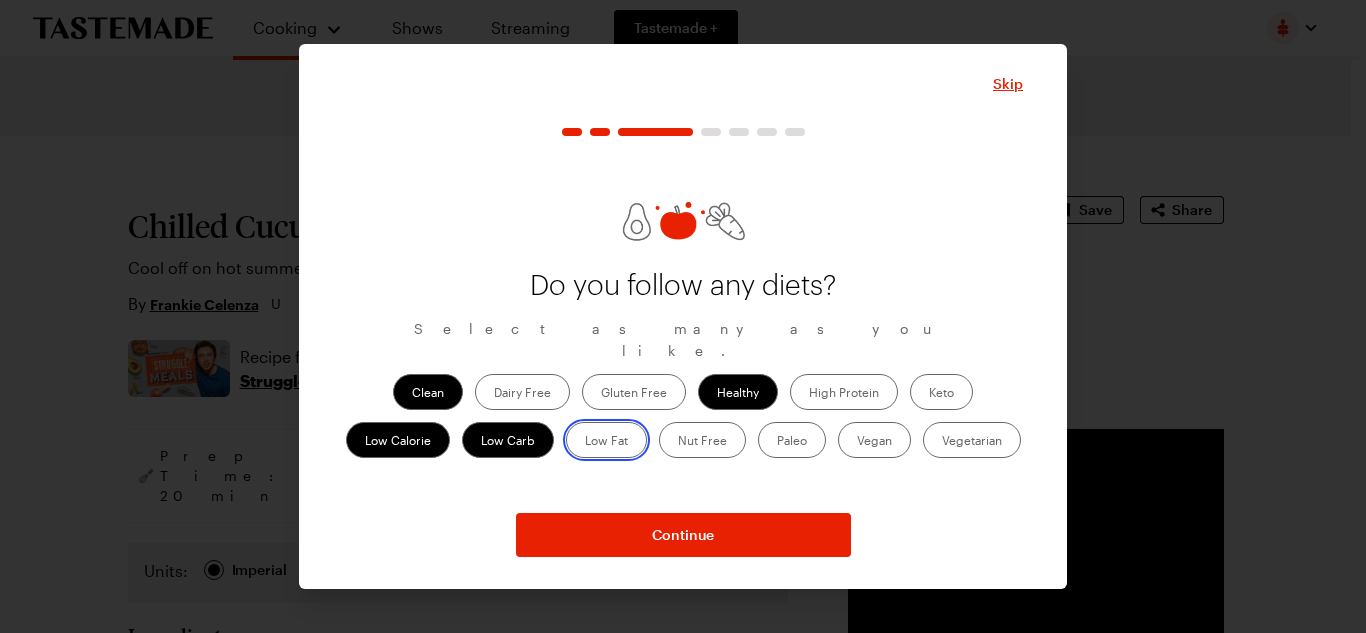 click on "Low Fat" at bounding box center (585, 442) 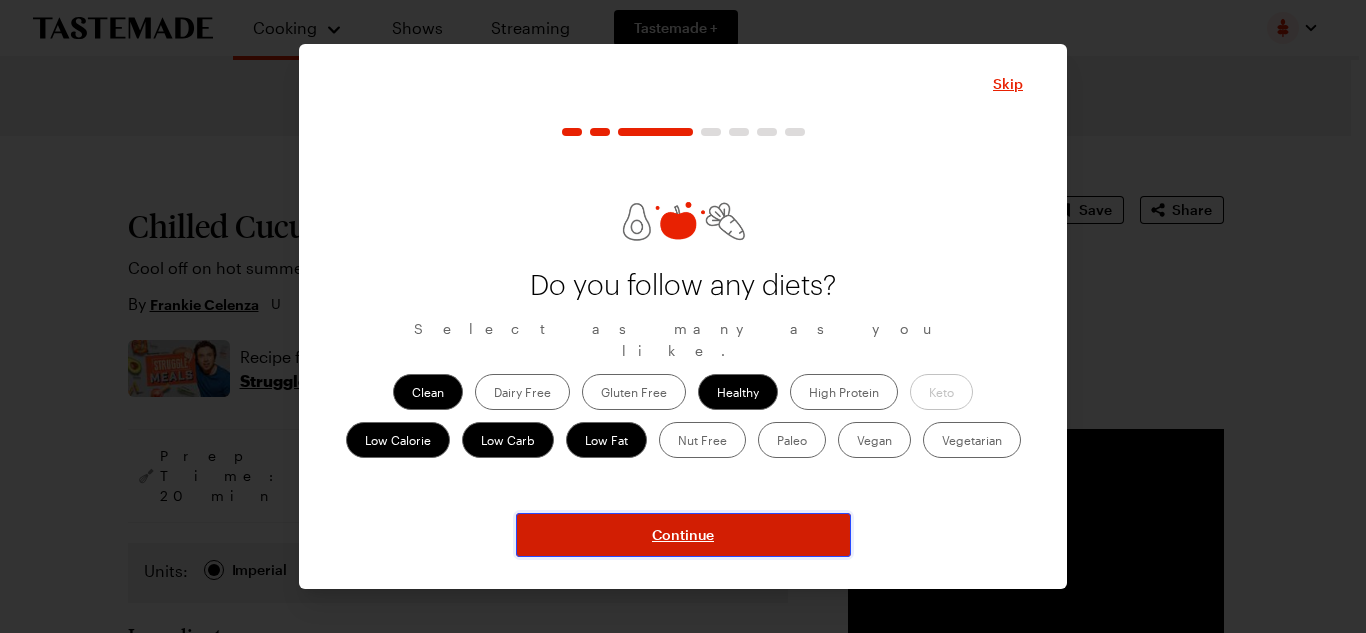 click on "Continue" at bounding box center (683, 535) 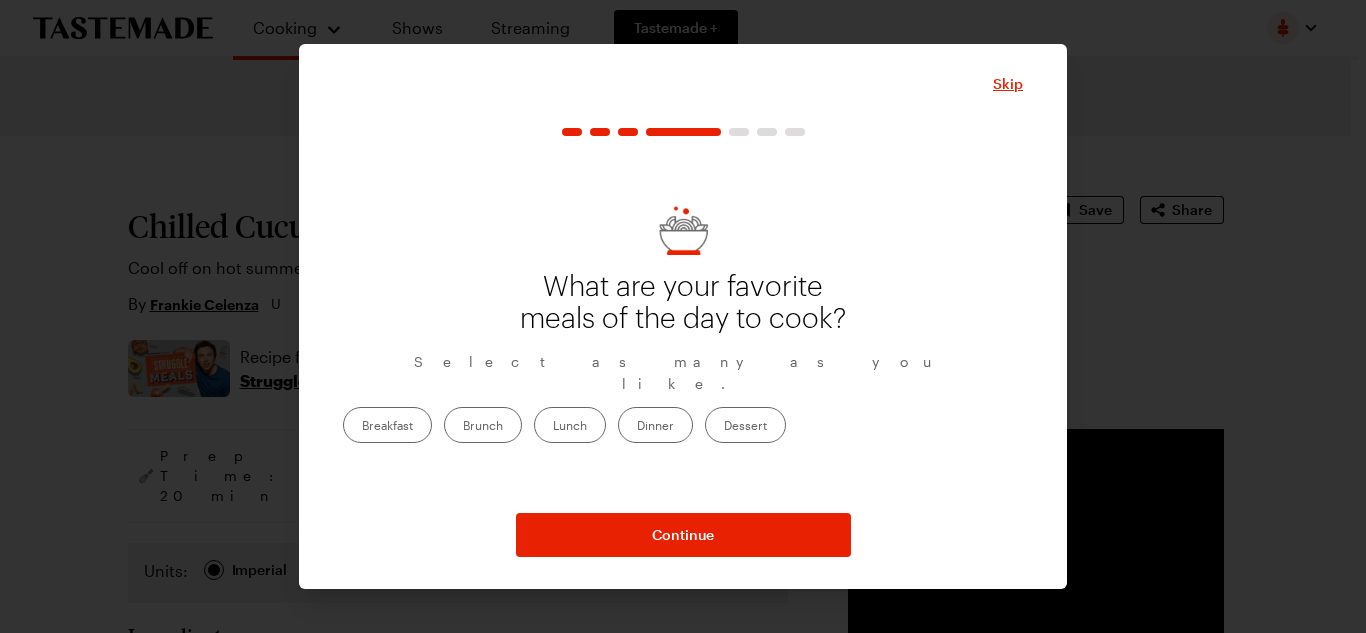 click on "Breakfast" at bounding box center [387, 425] 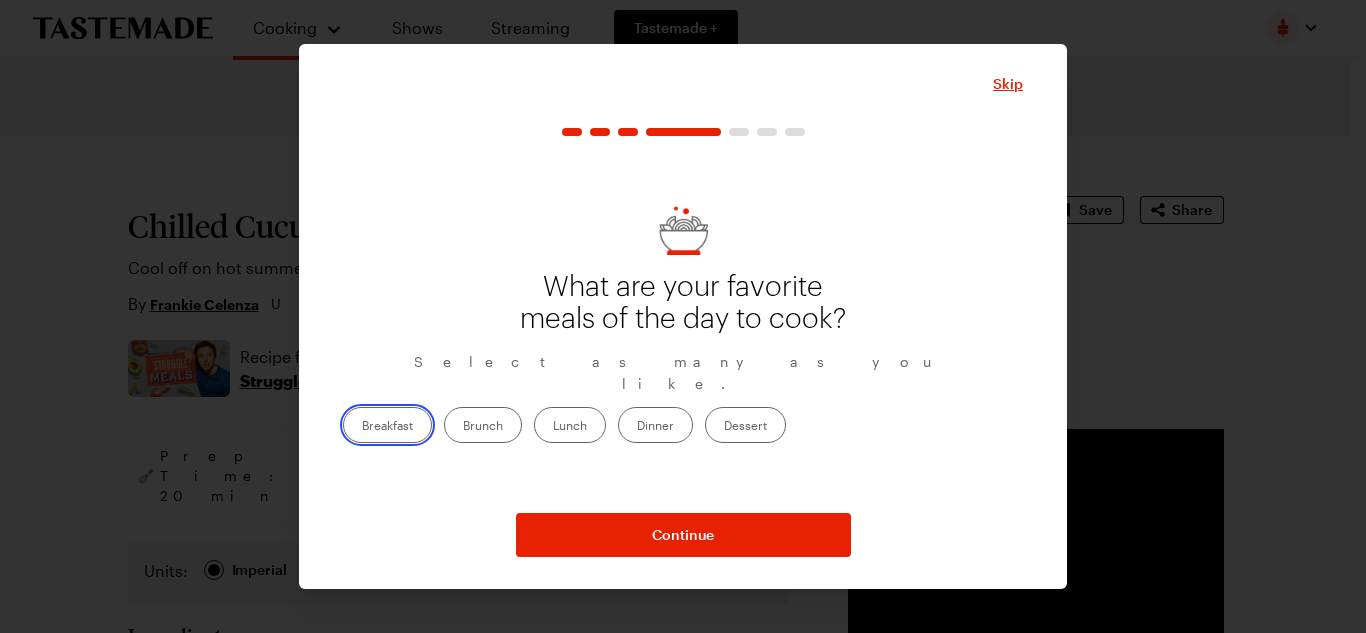 click on "Breakfast" at bounding box center [362, 427] 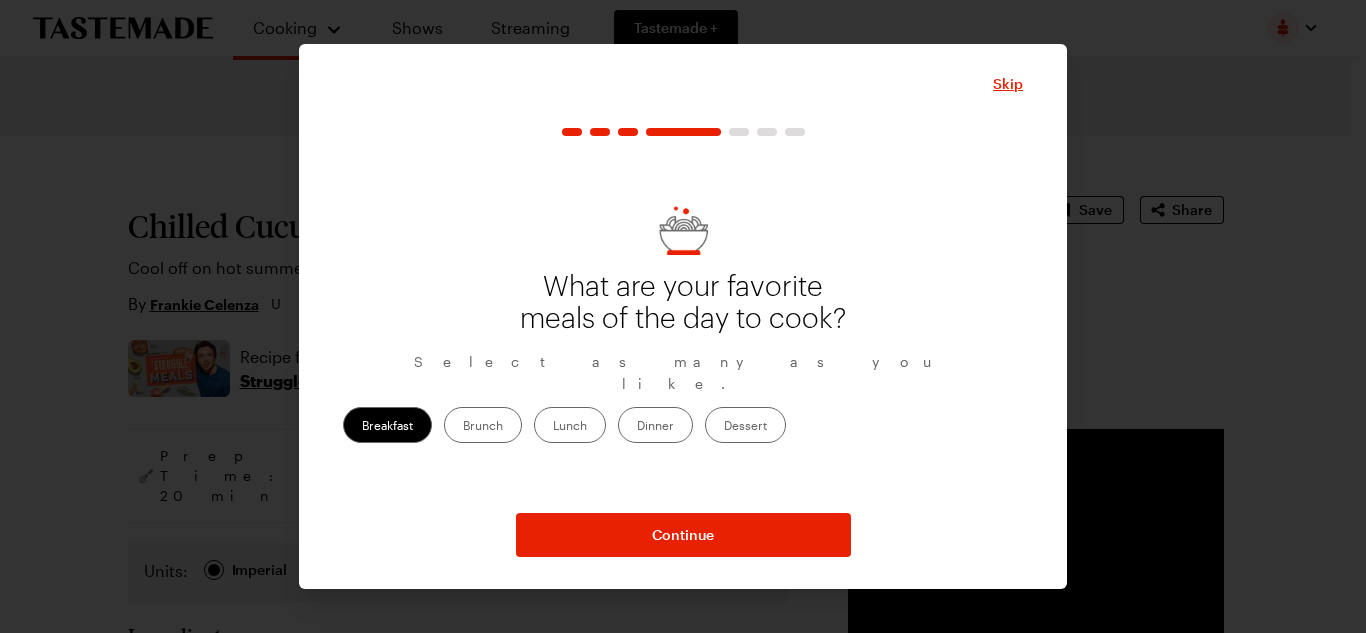 click on "Brunch" at bounding box center (483, 425) 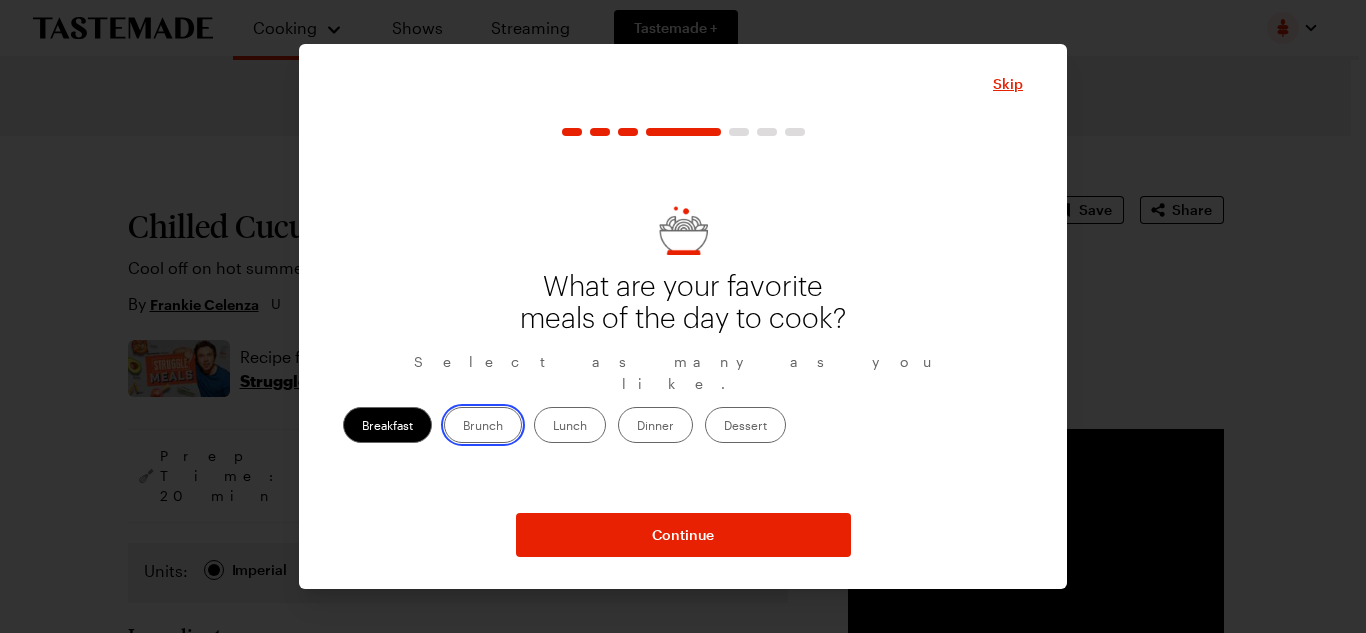 click on "Brunch" at bounding box center [463, 427] 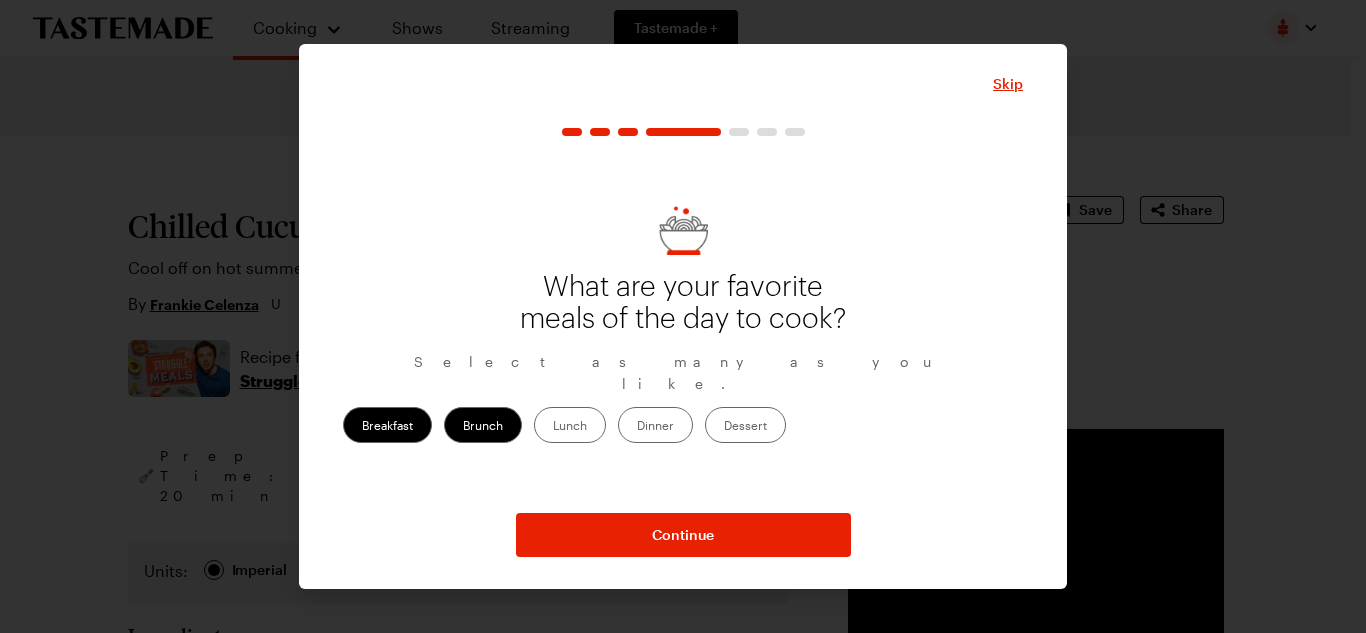 click on "Lunch" at bounding box center [570, 425] 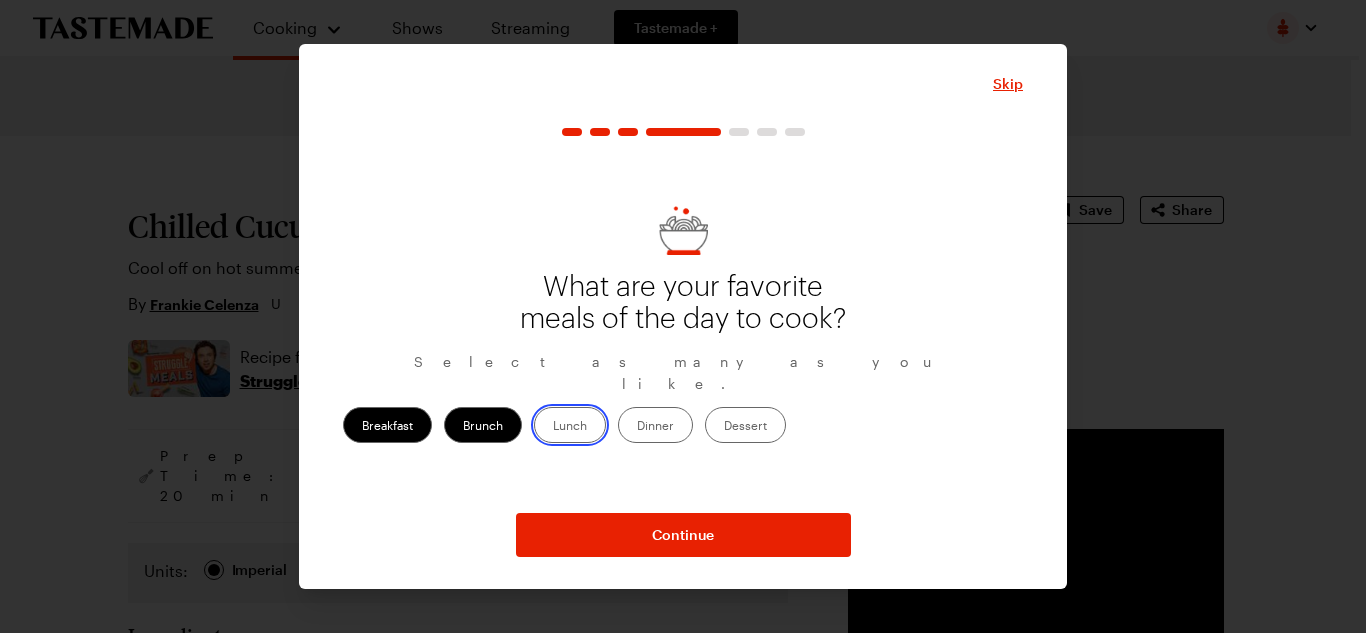 click on "Lunch" at bounding box center [553, 427] 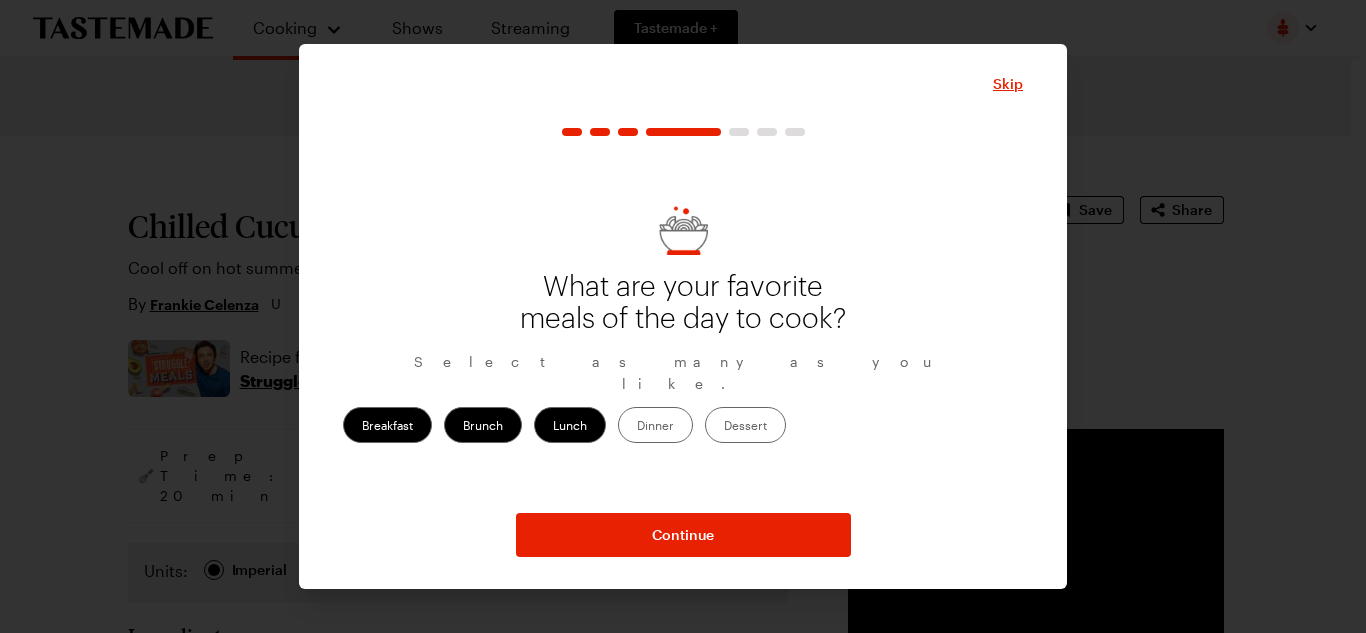 click on "Dinner" at bounding box center [655, 425] 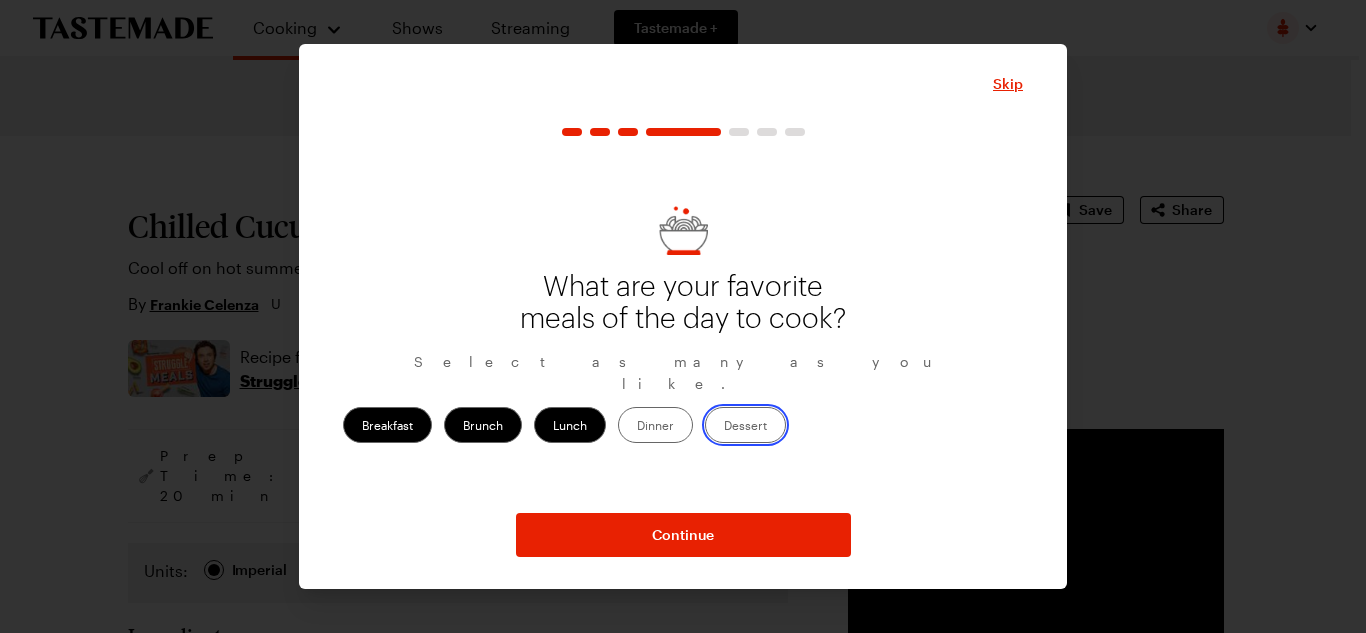 click on "Dessert" at bounding box center [724, 427] 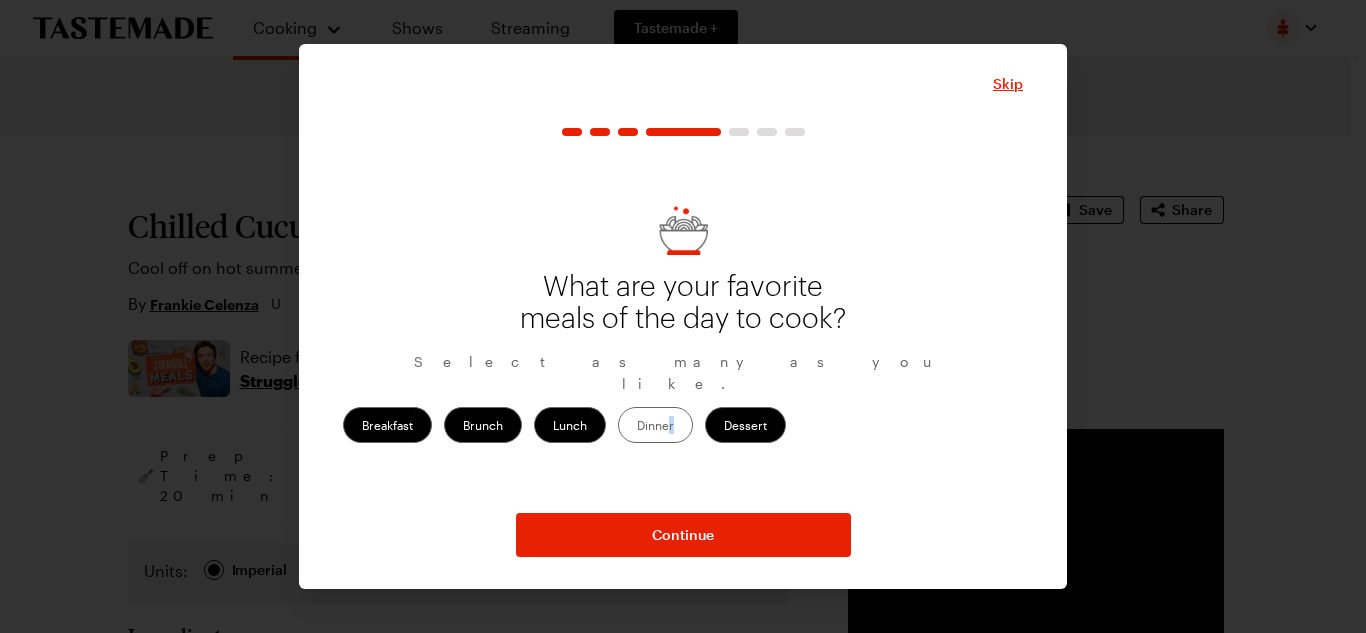 click on "Dinner" at bounding box center (655, 425) 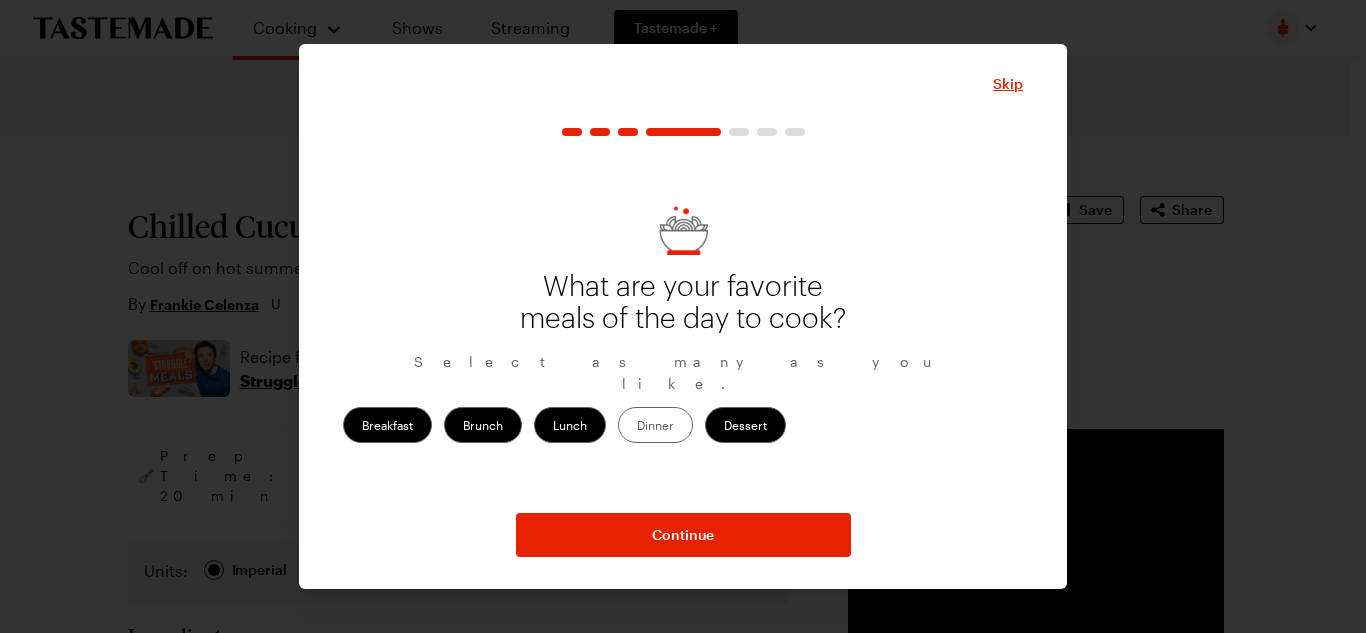 click on "Dinner" at bounding box center [655, 425] 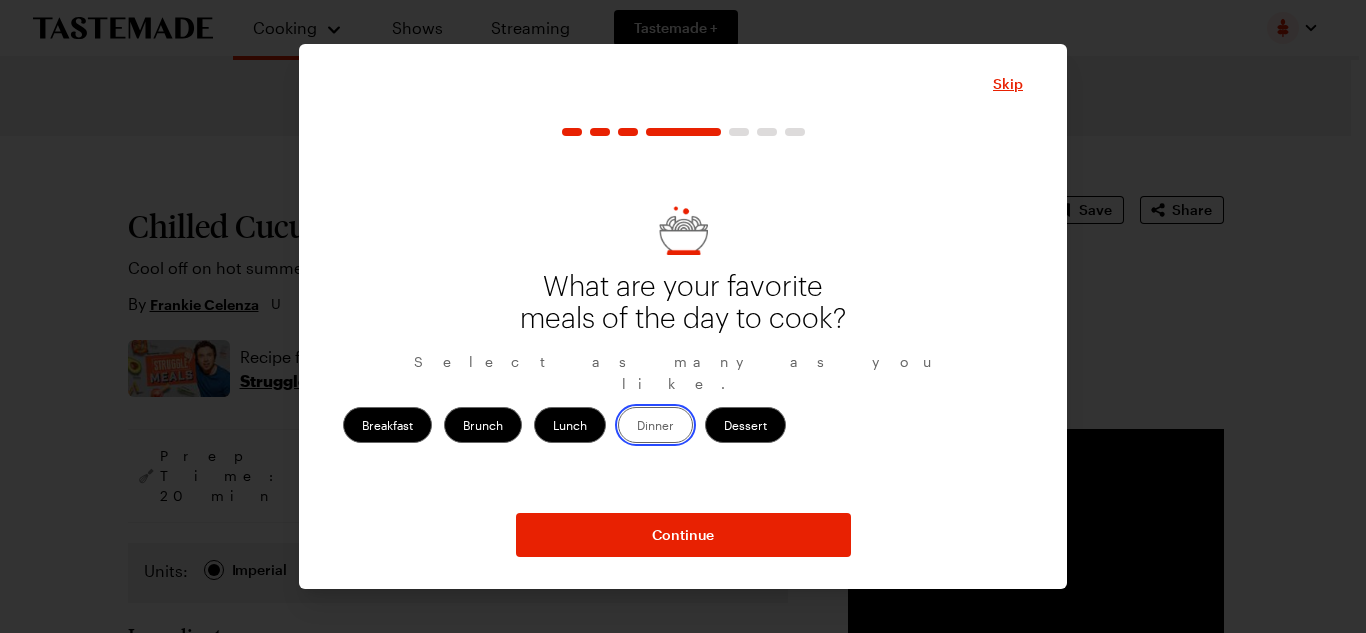 click on "Dinner" at bounding box center (637, 427) 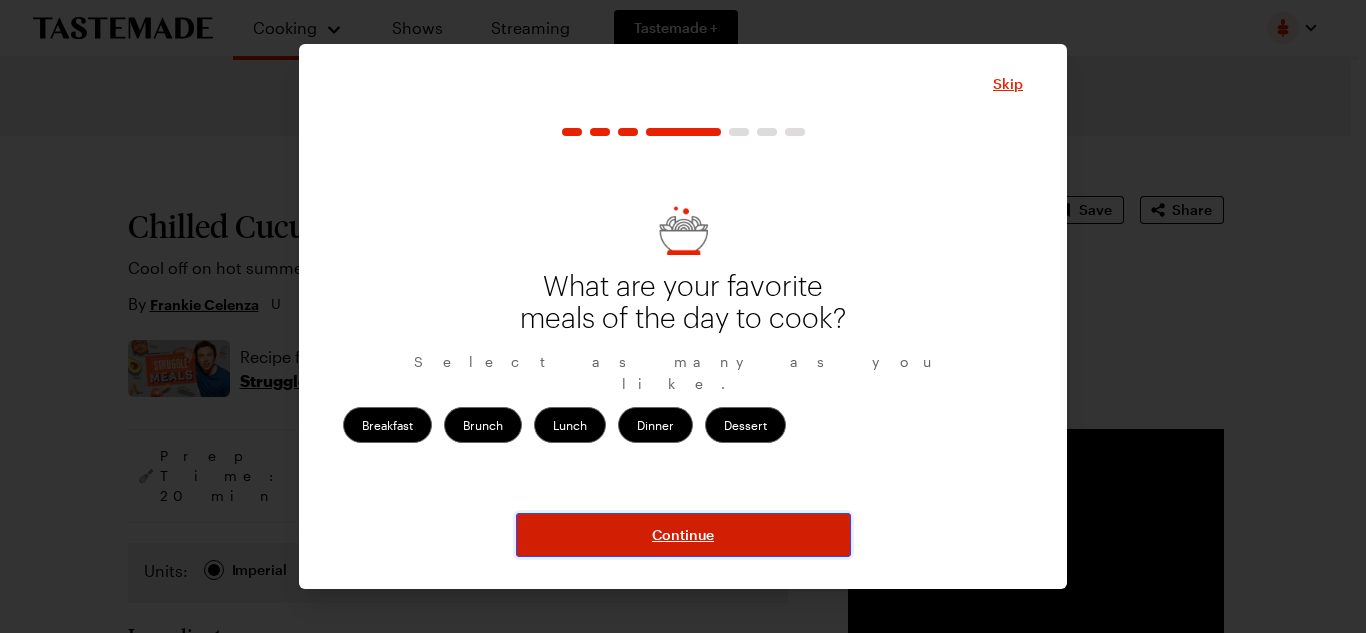click on "Continue" at bounding box center [683, 535] 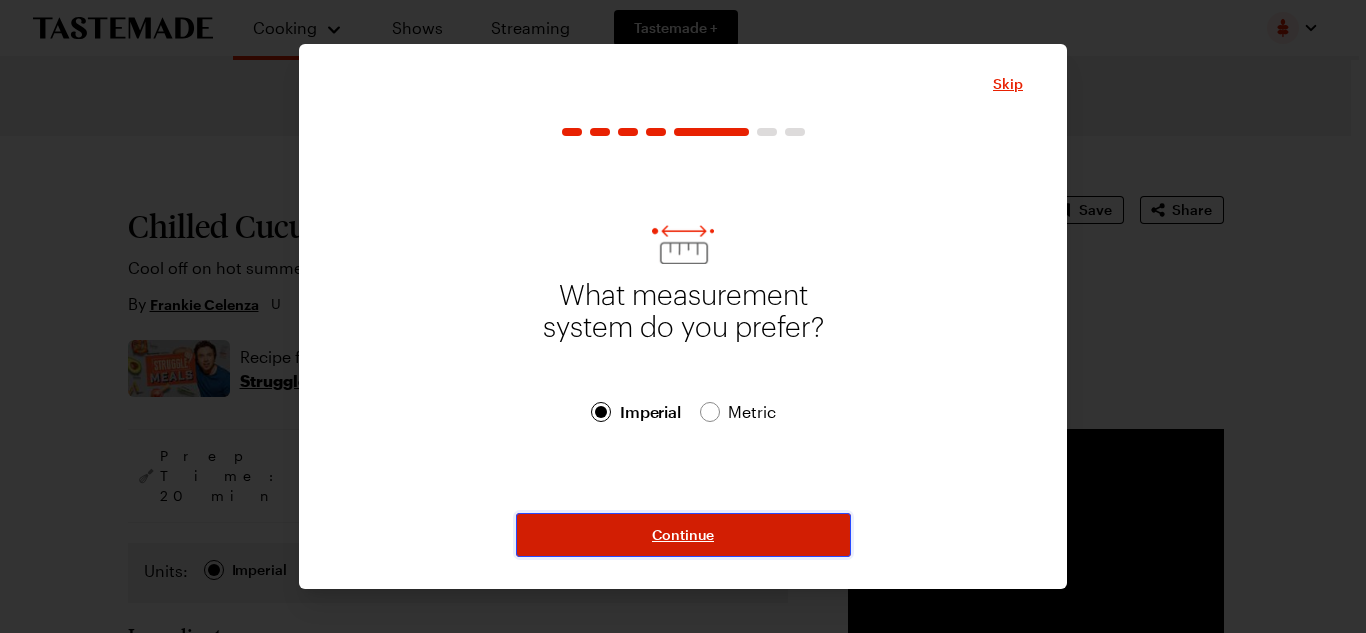 click on "Continue" at bounding box center [683, 535] 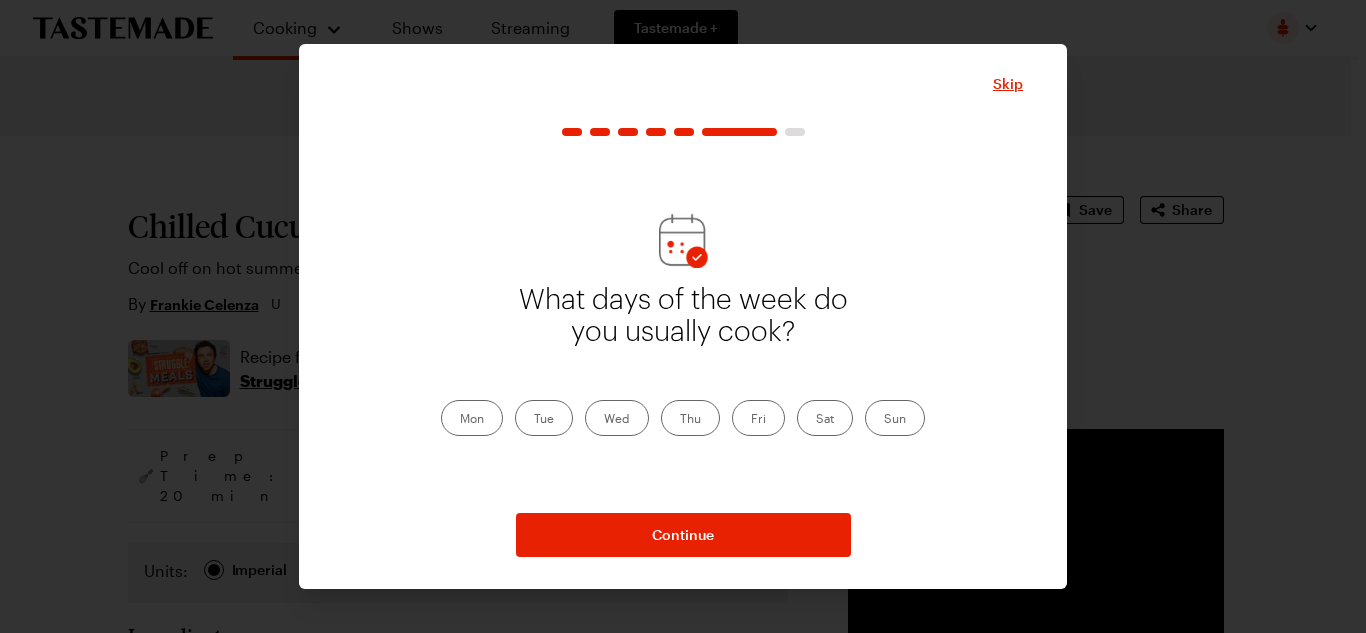 click on "Sat" at bounding box center (825, 418) 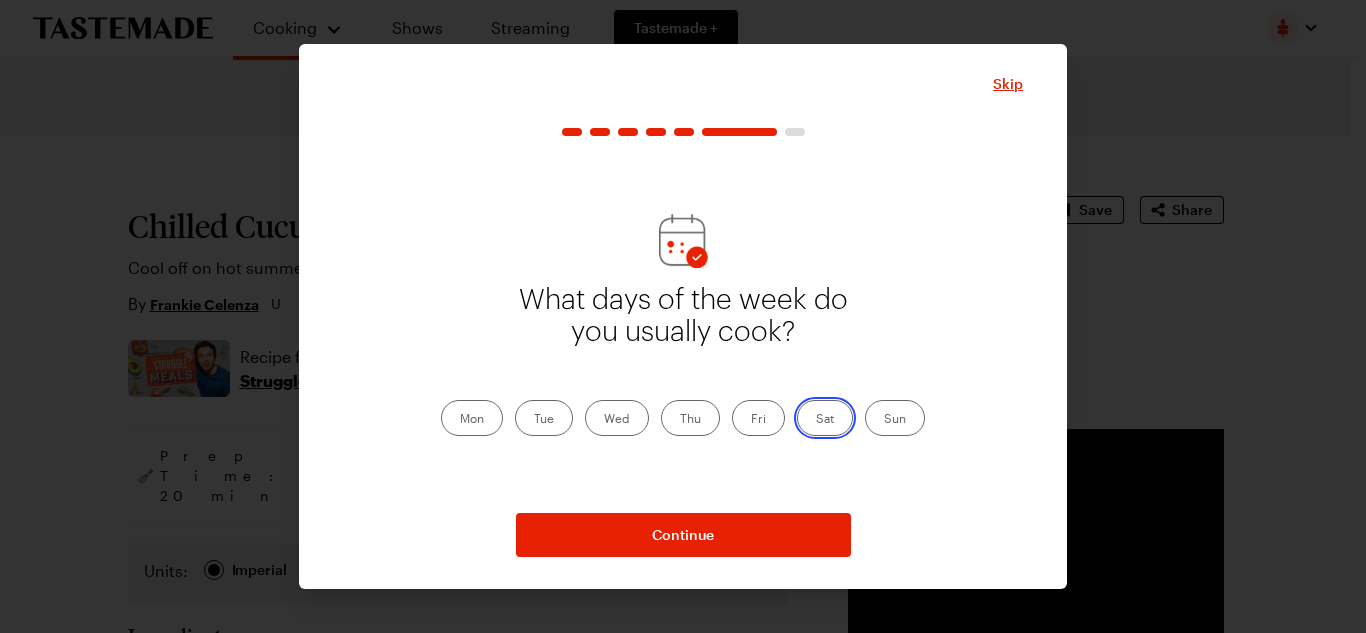click on "Sat" at bounding box center [816, 420] 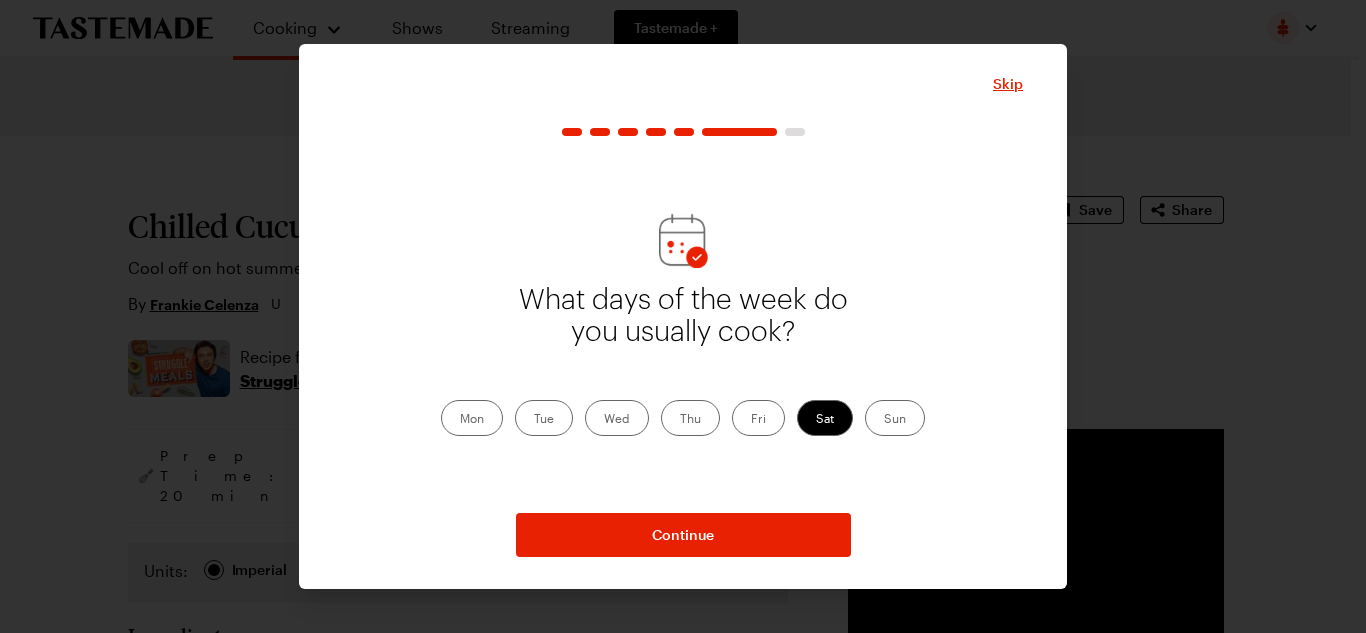 click on "Sun" at bounding box center (895, 418) 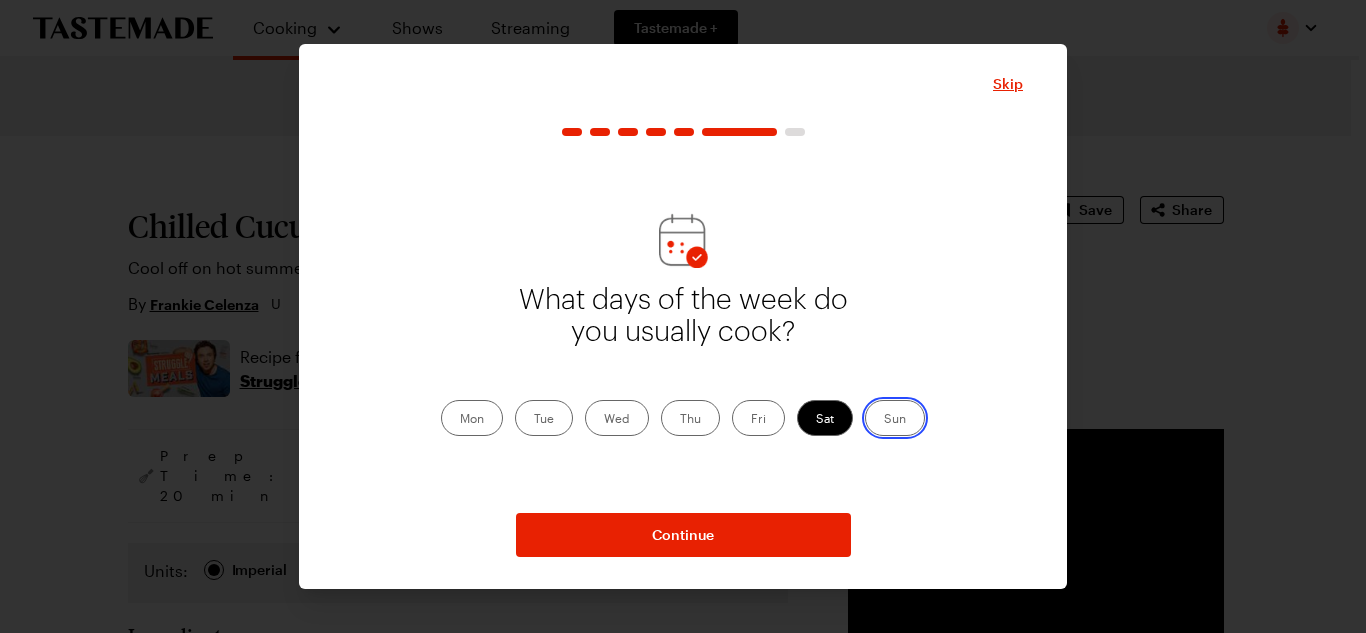 click on "Sun" at bounding box center (884, 420) 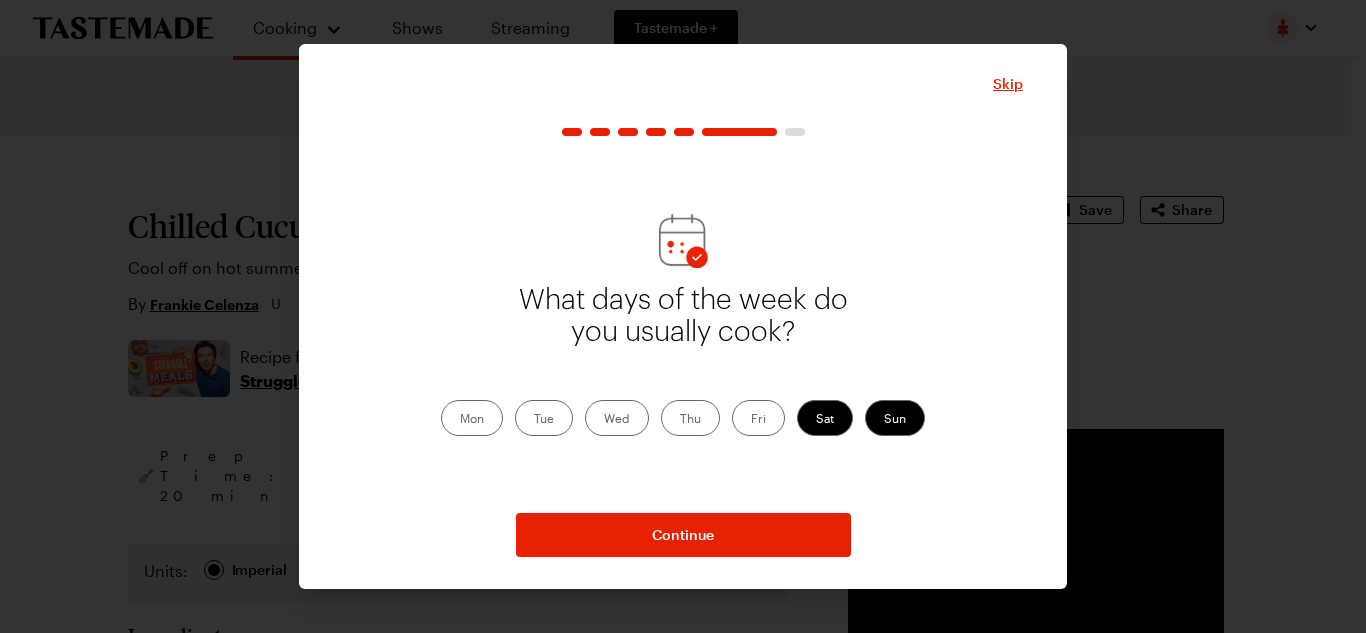 click on "Wed" at bounding box center (617, 418) 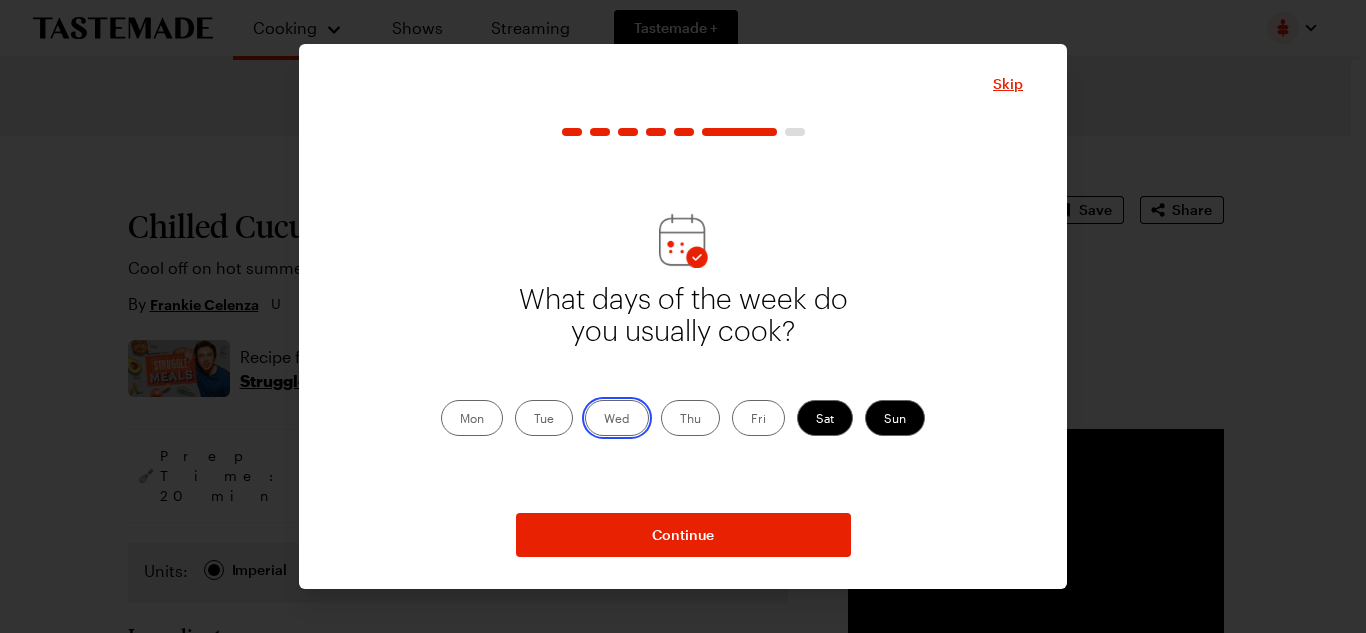 click on "Wed" at bounding box center (604, 420) 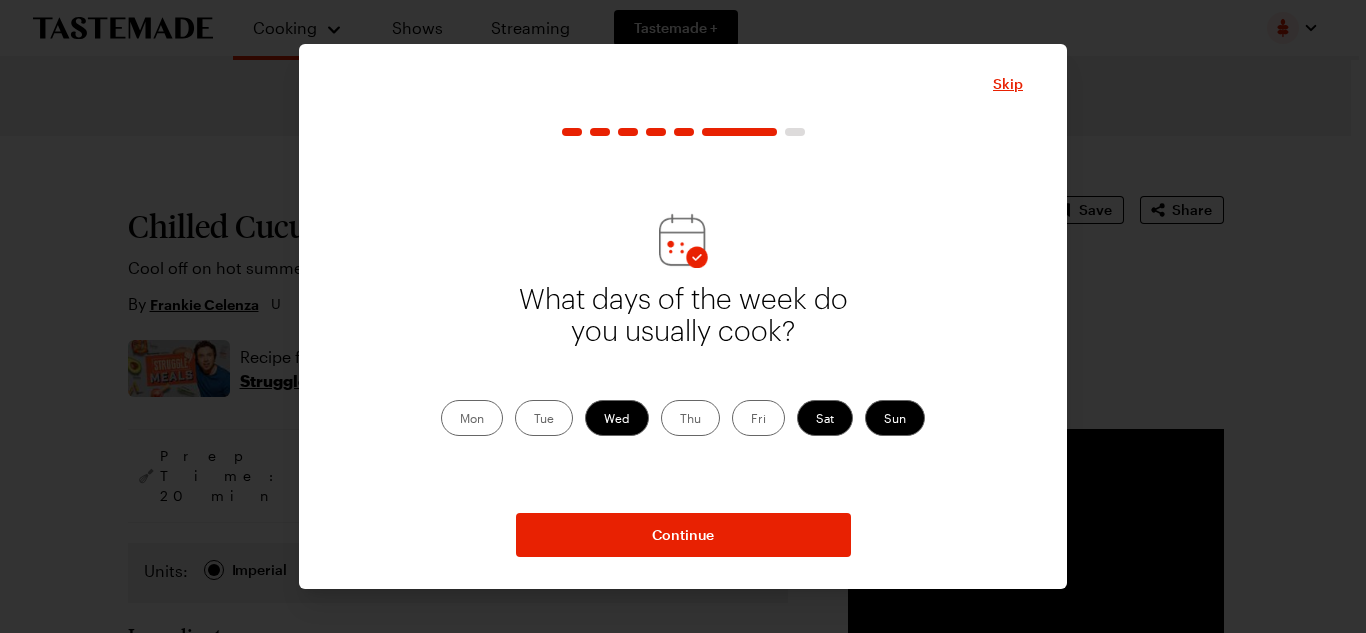 click on "Thu" at bounding box center [690, 418] 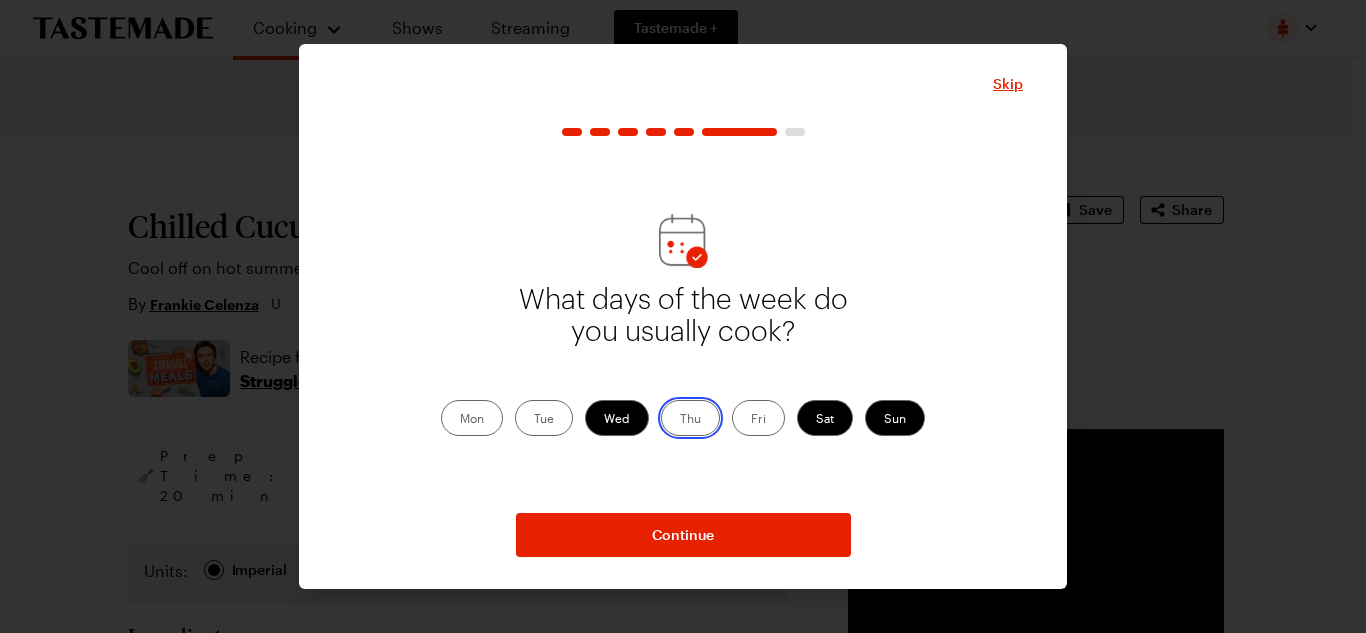 click on "Thu" at bounding box center (680, 420) 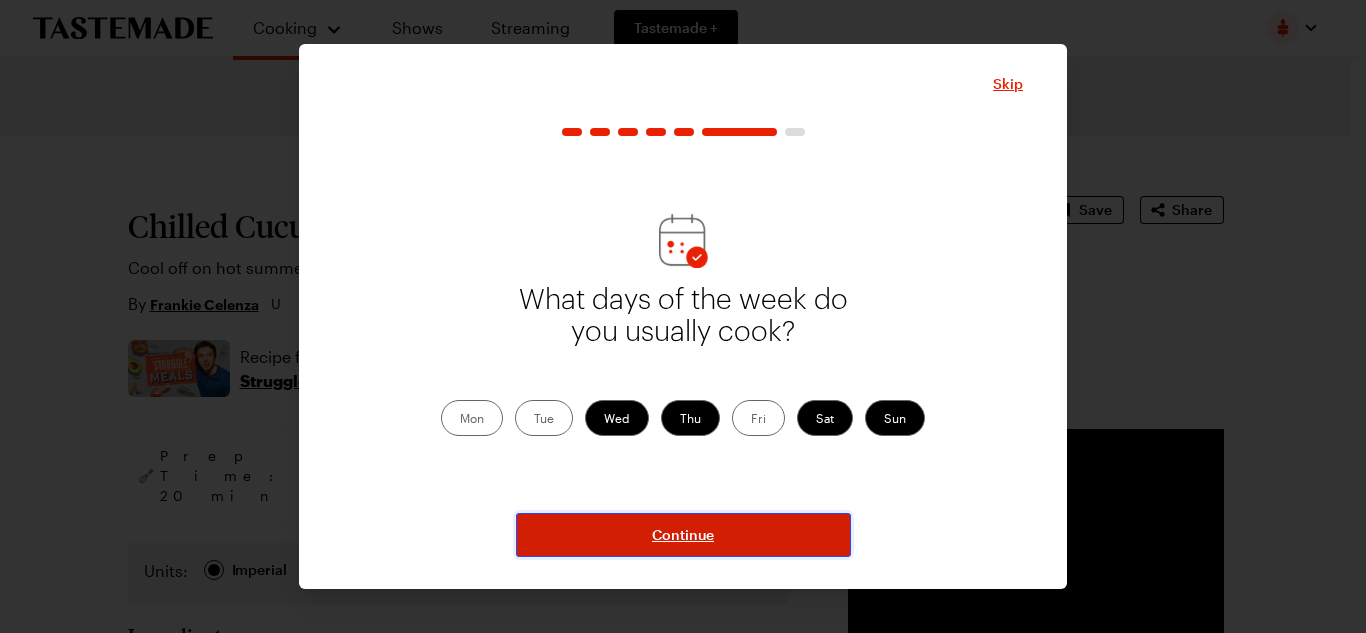 click on "Continue" at bounding box center [683, 535] 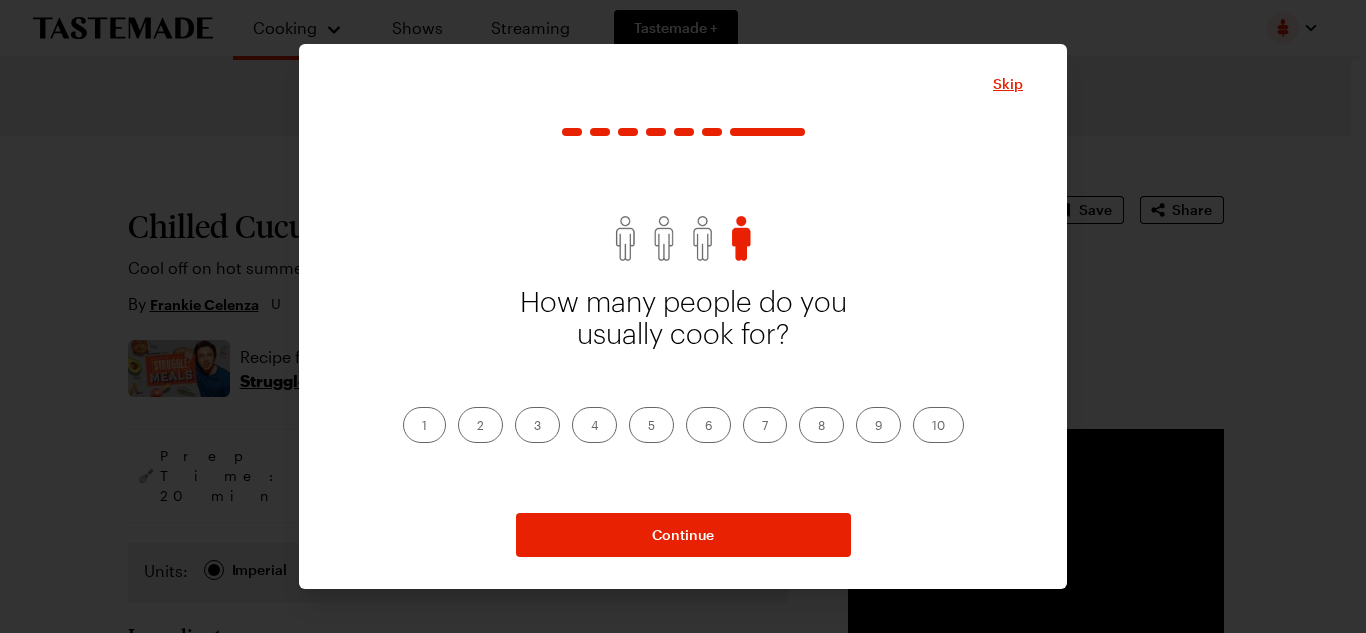 click on "4" at bounding box center (594, 425) 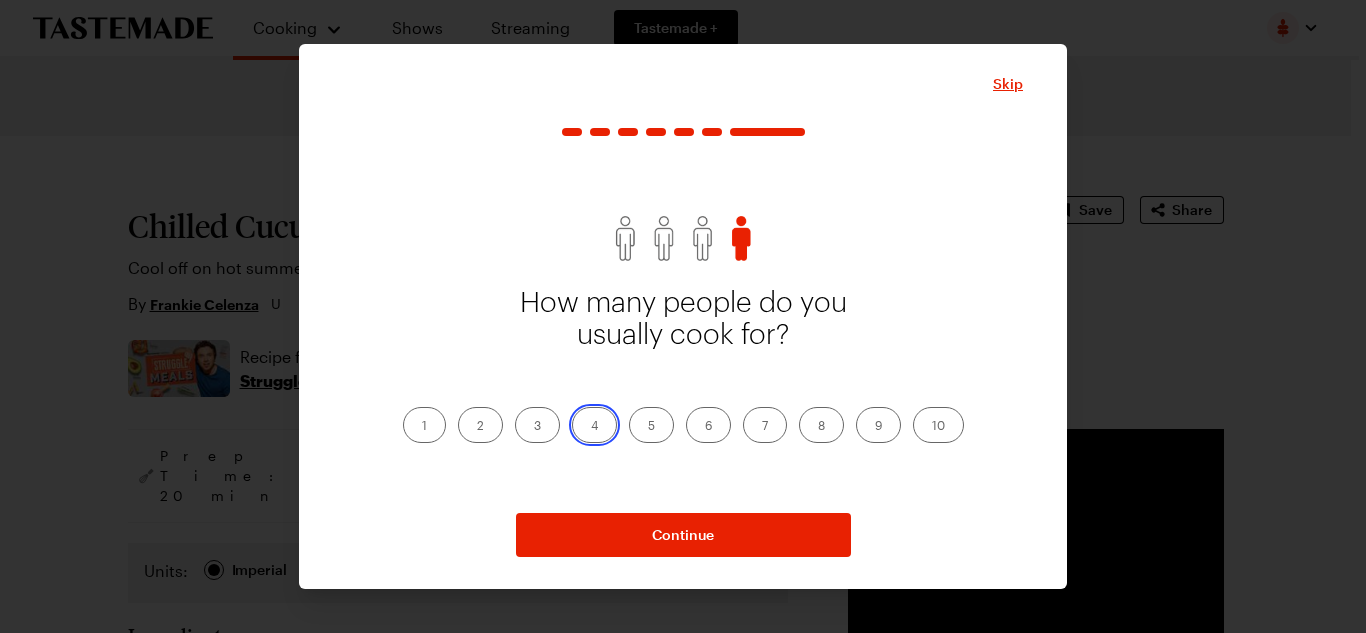 click on "4" at bounding box center (591, 427) 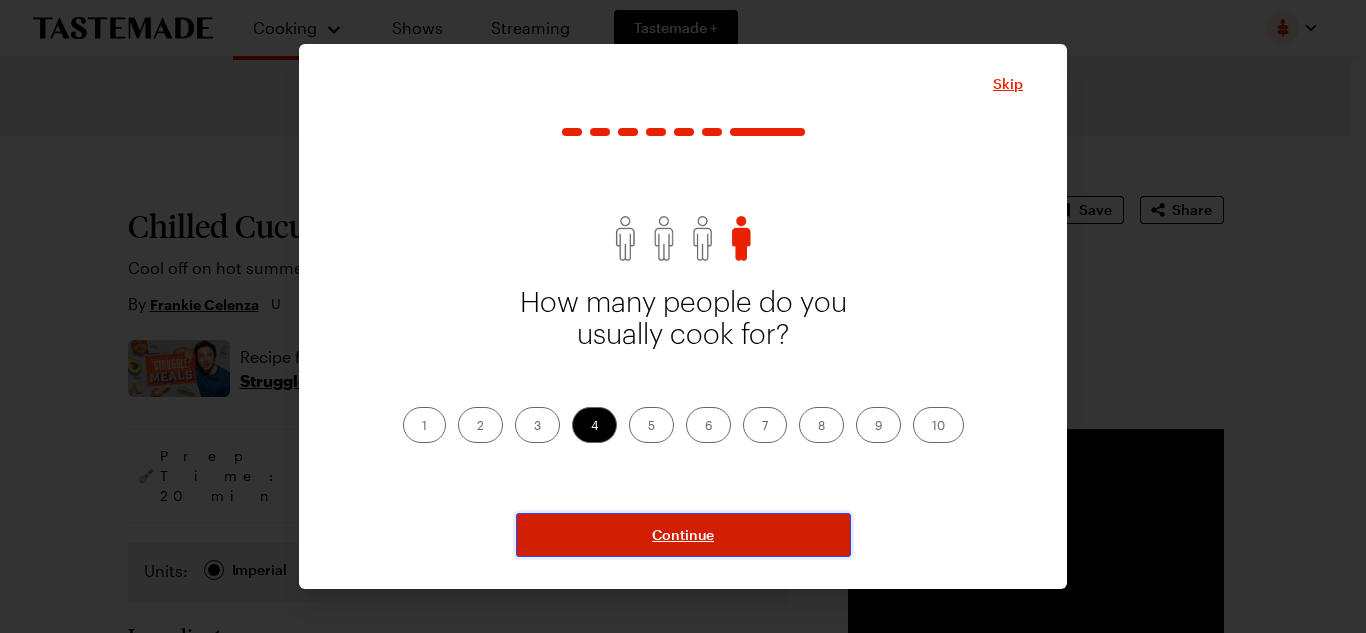 click on "Continue" at bounding box center (683, 535) 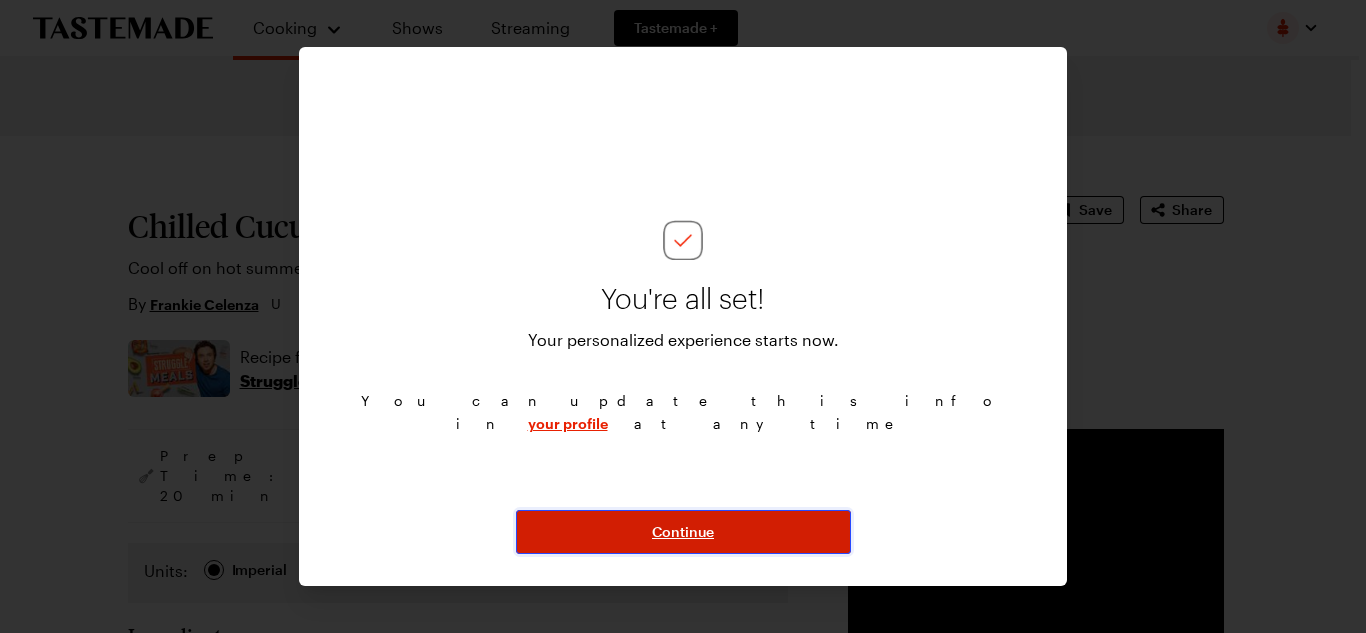 click on "Continue" at bounding box center [683, 532] 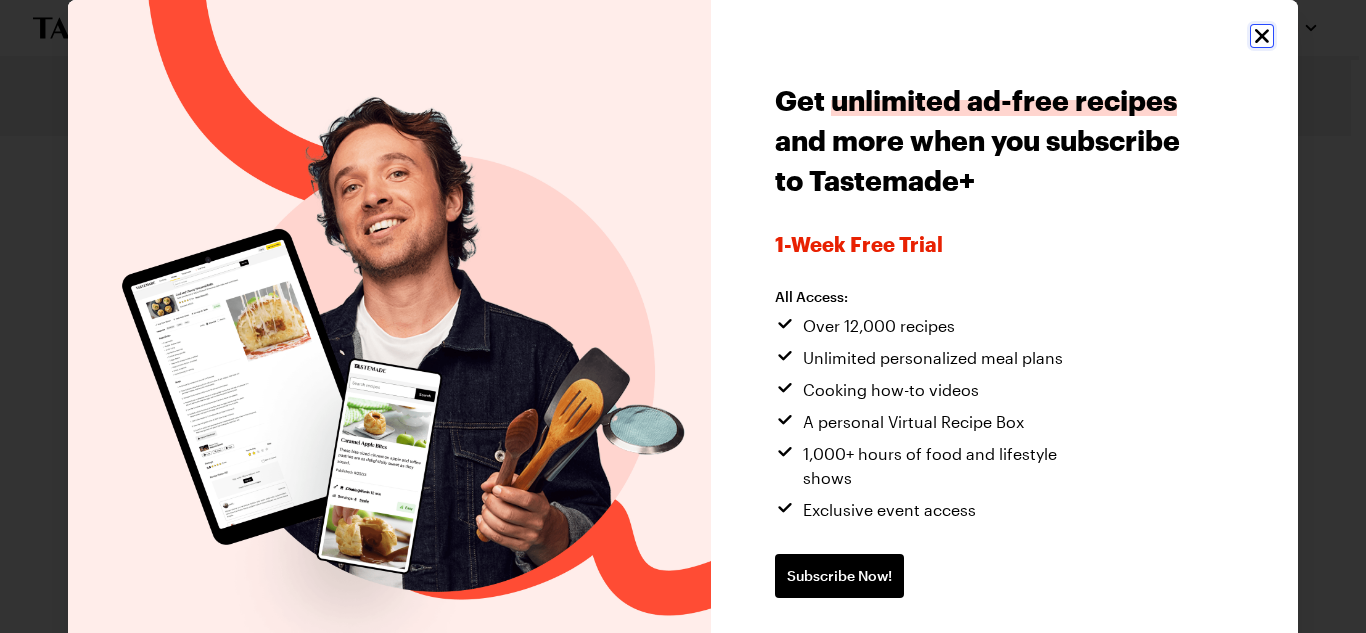 click 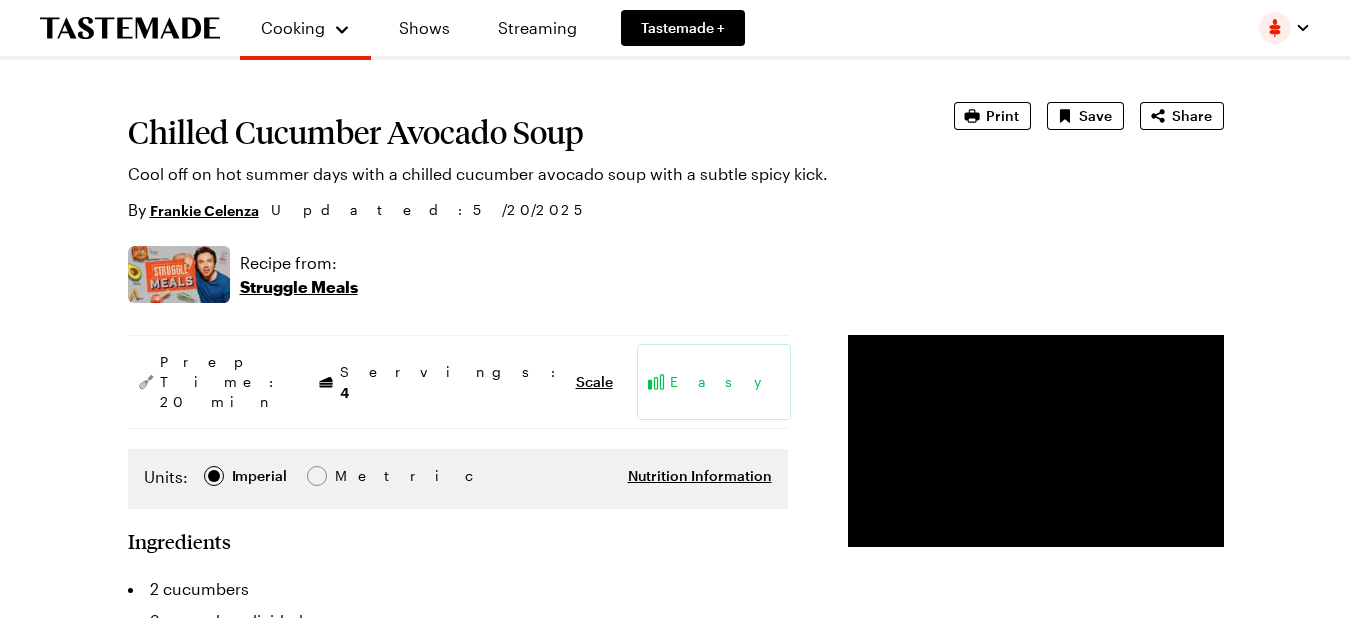 type on "x" 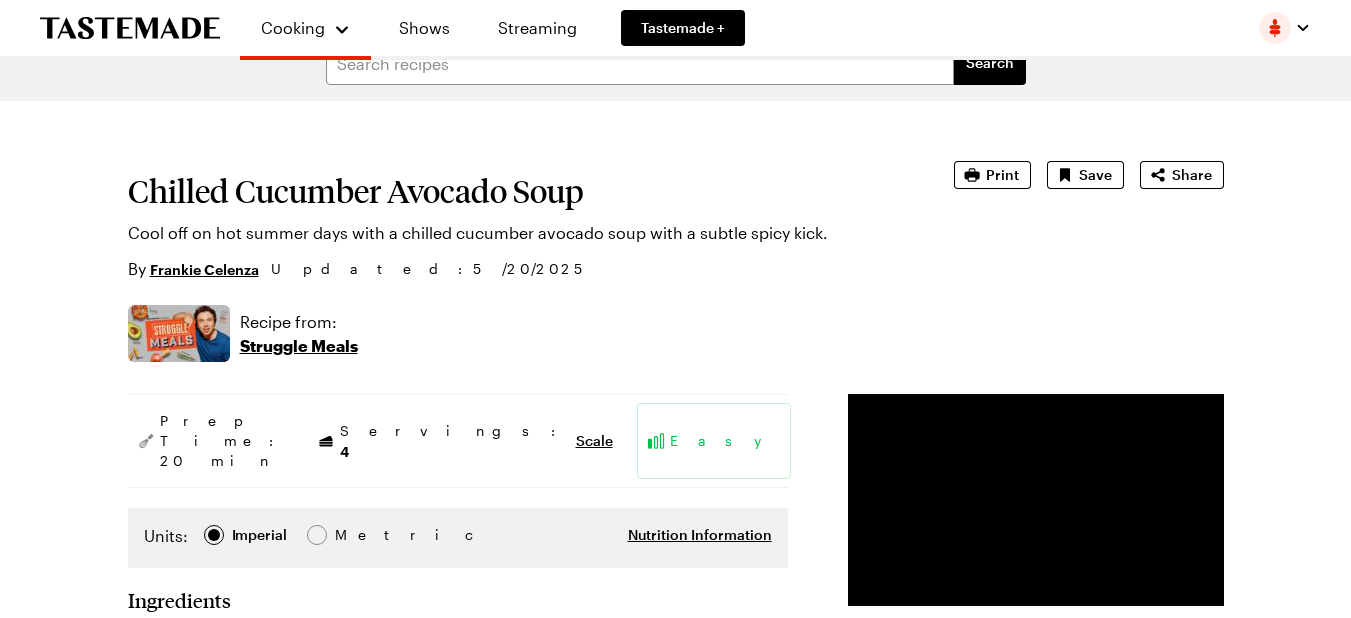 scroll, scrollTop: 12, scrollLeft: 0, axis: vertical 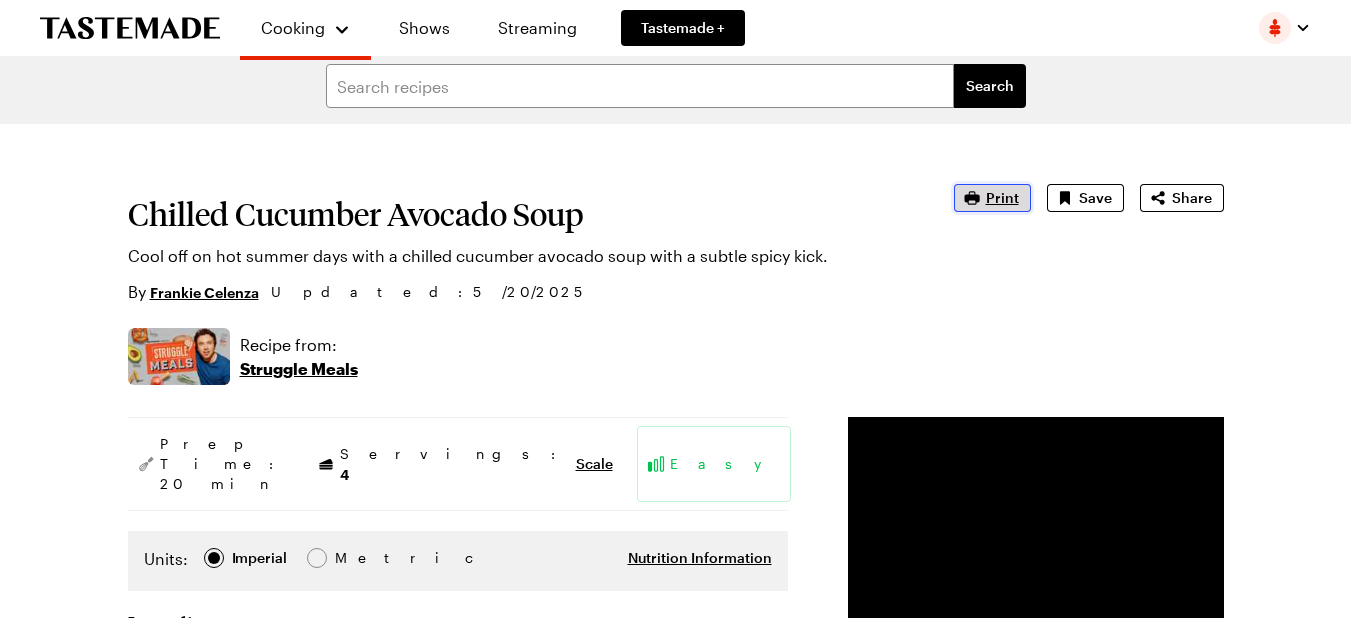 click on "Print" at bounding box center [1002, 198] 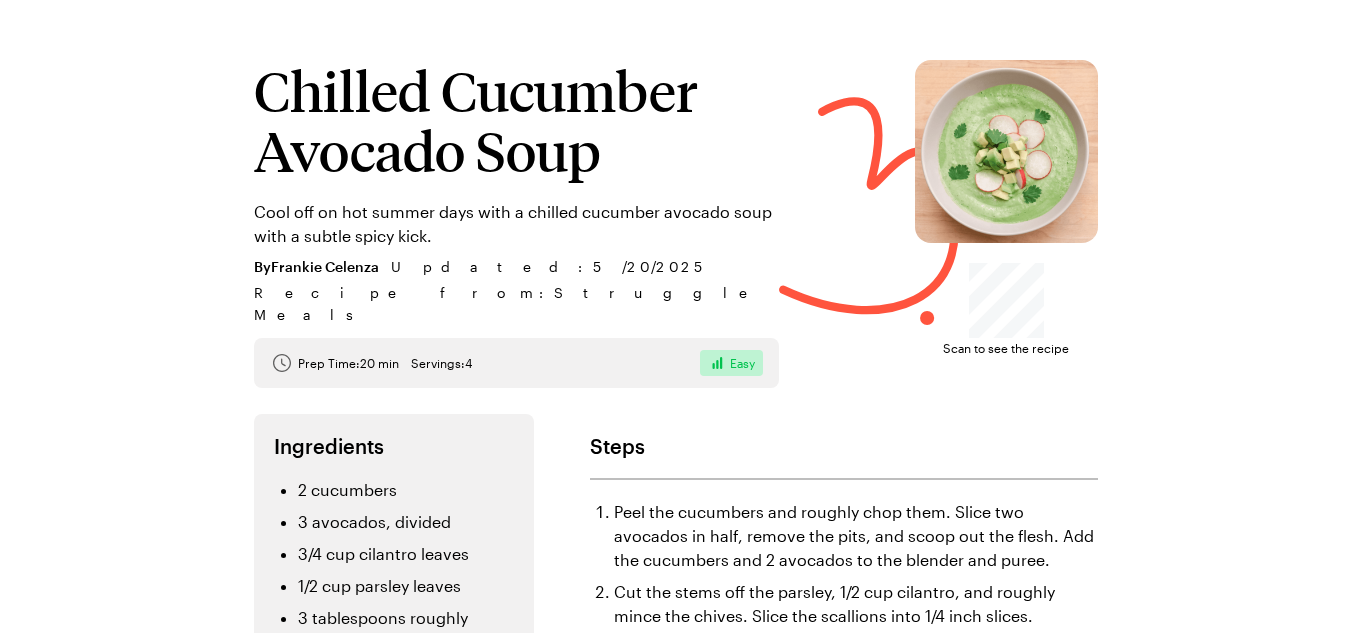 scroll, scrollTop: 0, scrollLeft: 0, axis: both 